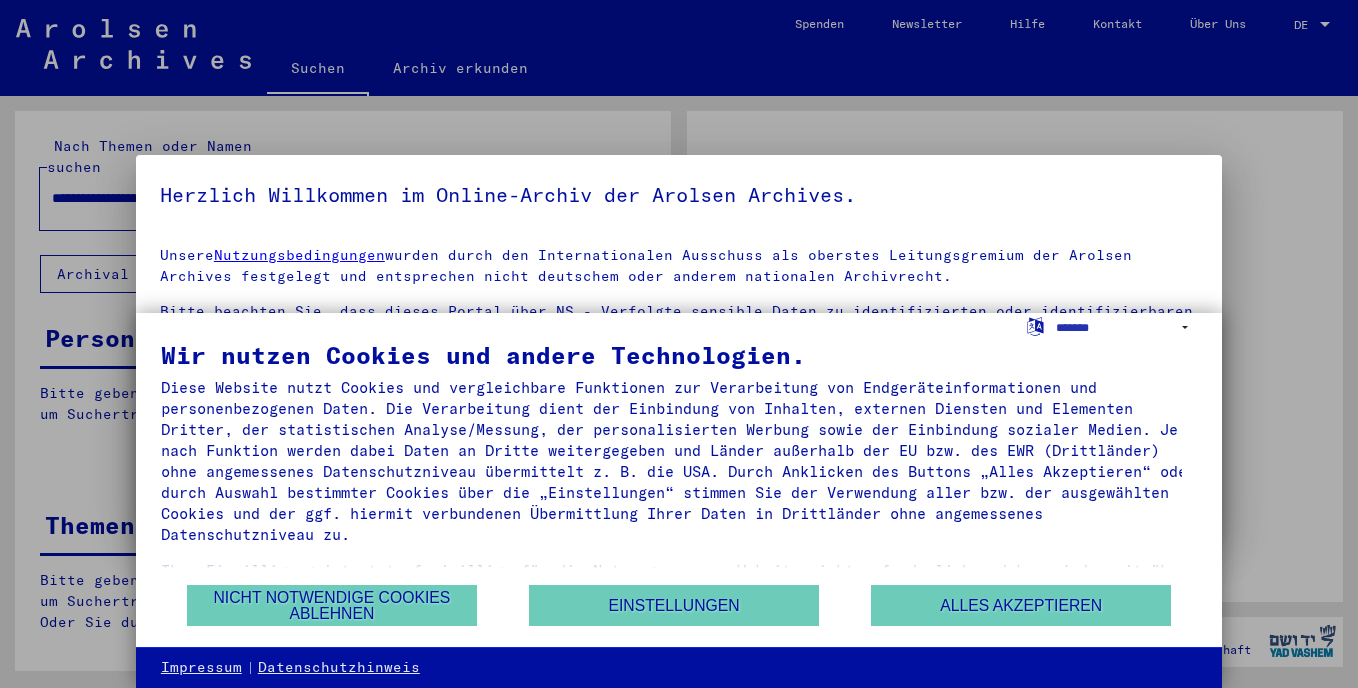 scroll, scrollTop: 0, scrollLeft: 0, axis: both 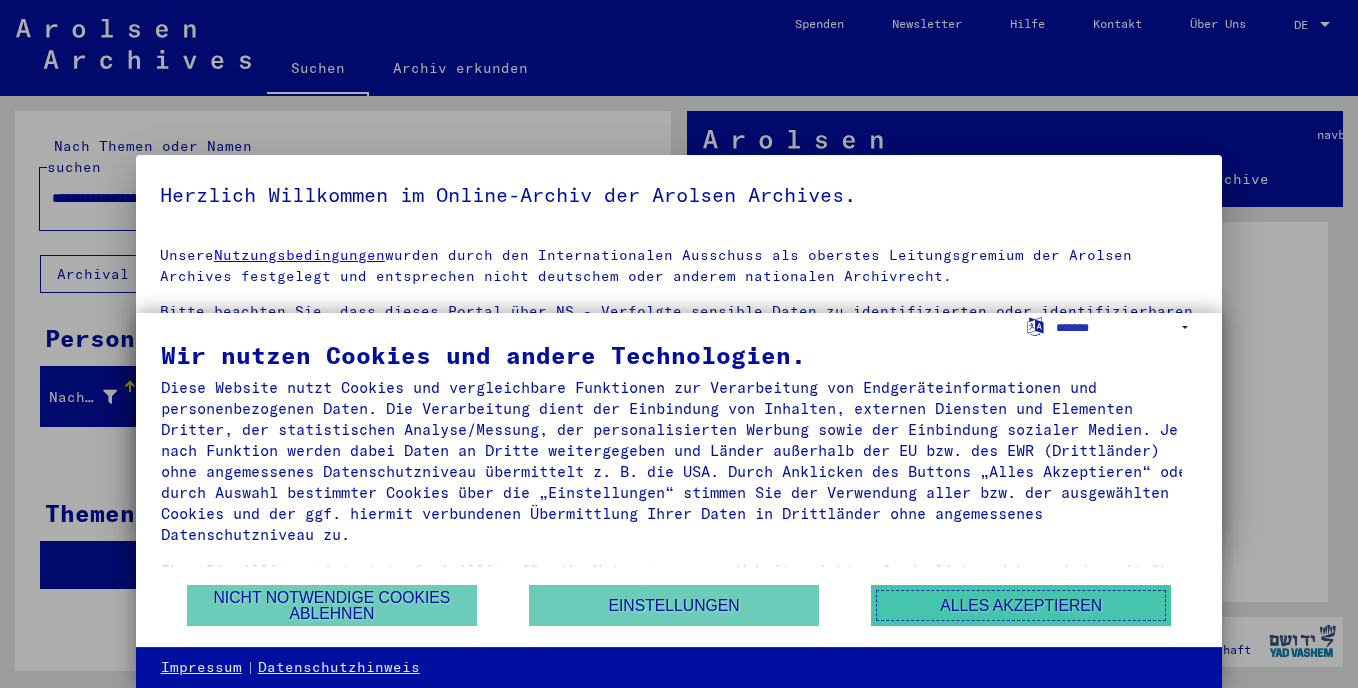 click on "Alles akzeptieren" at bounding box center [1021, 605] 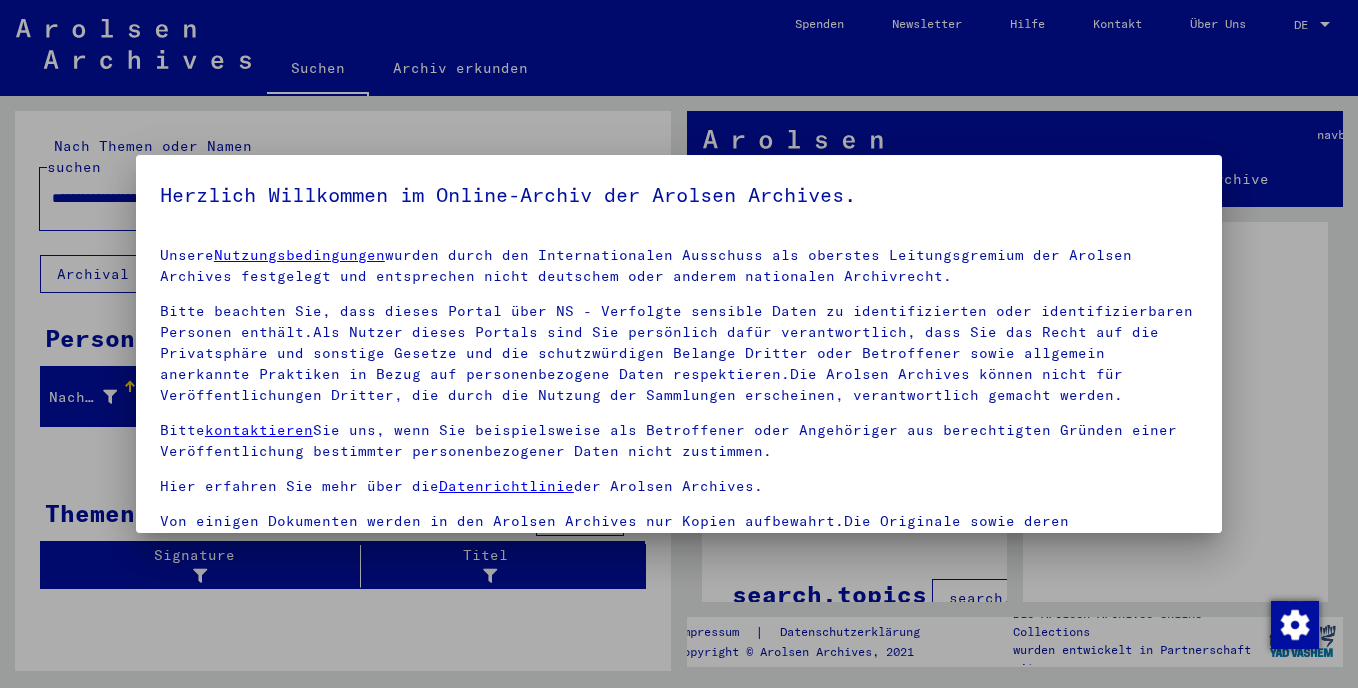 scroll, scrollTop: 169, scrollLeft: 0, axis: vertical 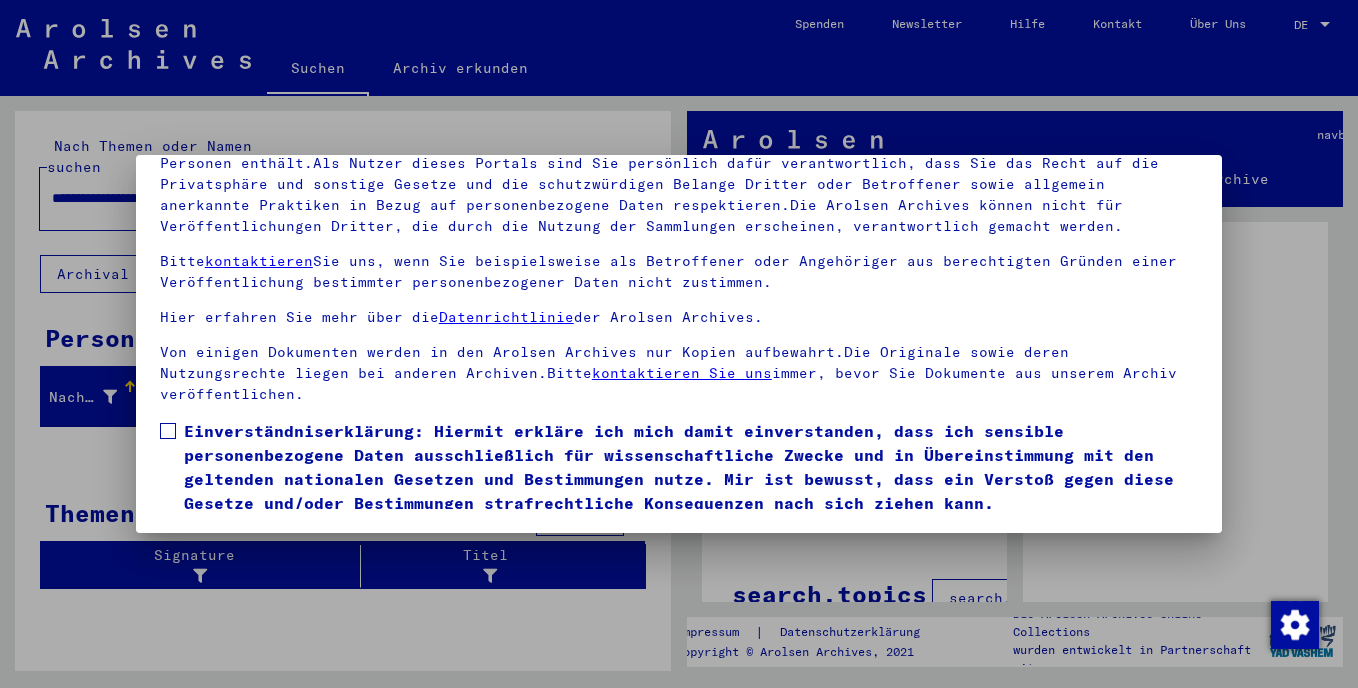 click at bounding box center [168, 431] 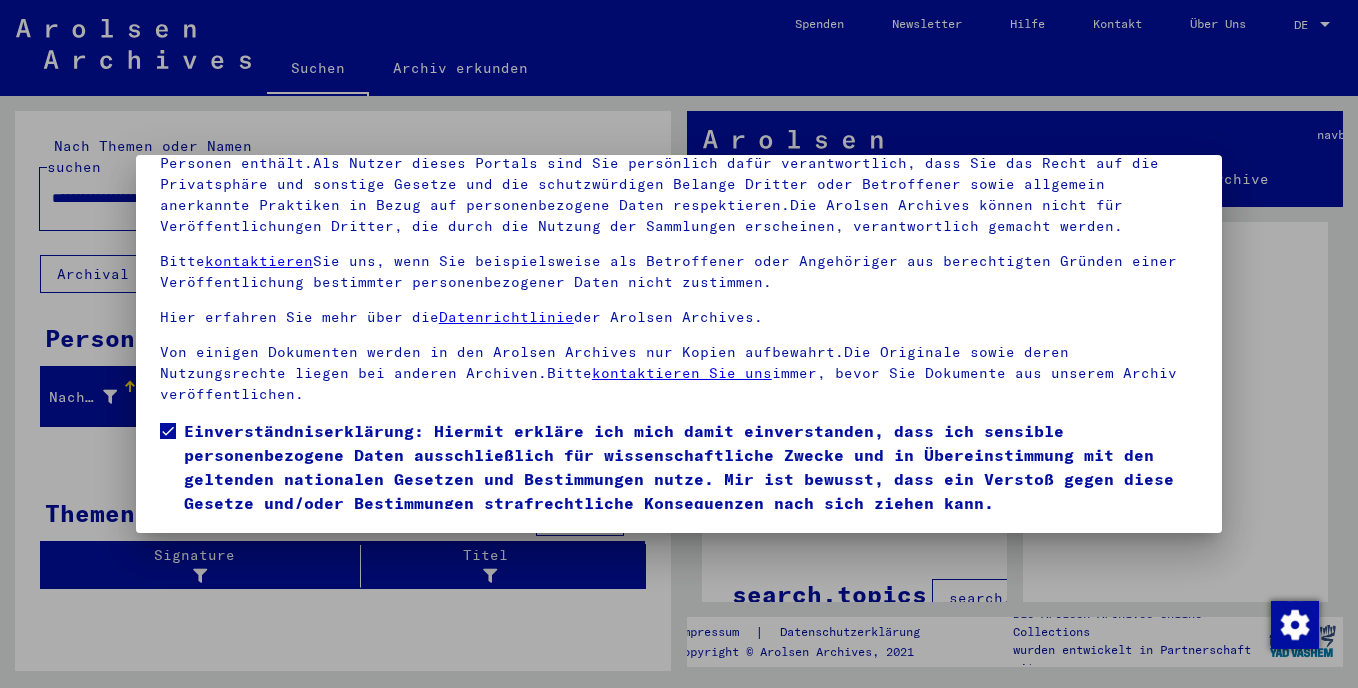 scroll, scrollTop: 54, scrollLeft: 0, axis: vertical 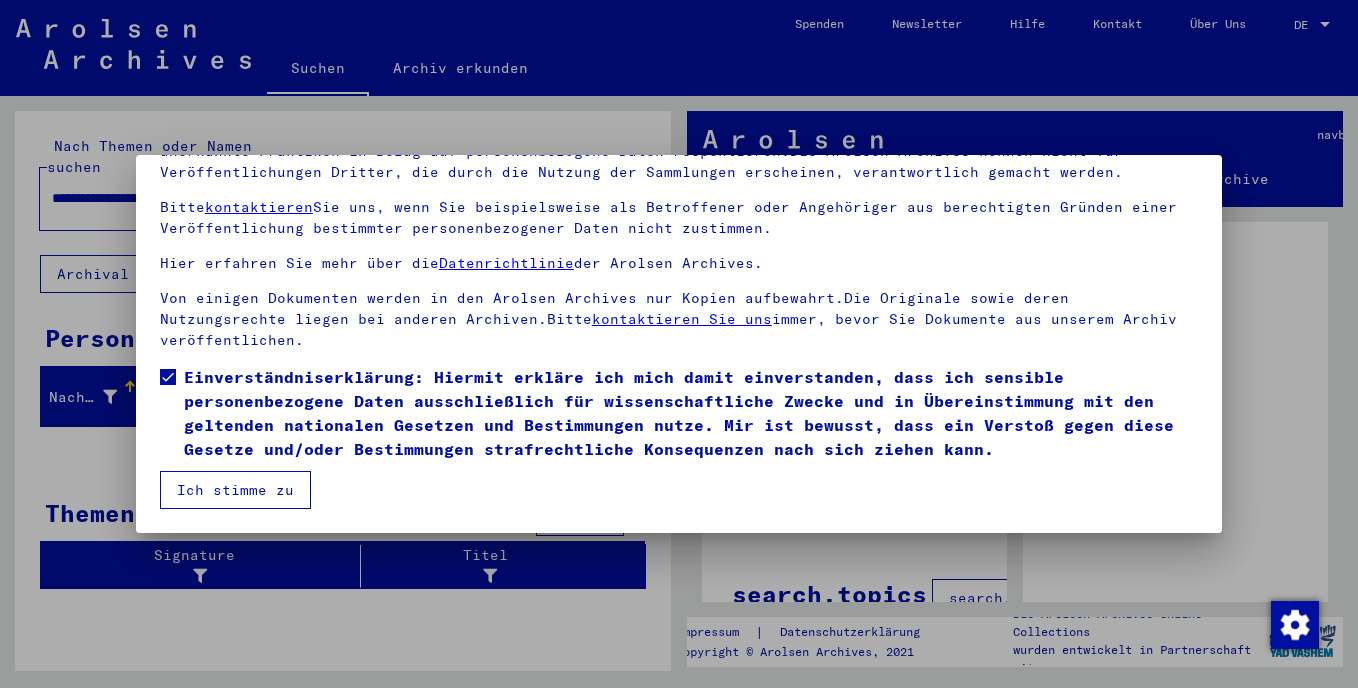 click on "Ich stimme zu" at bounding box center (235, 490) 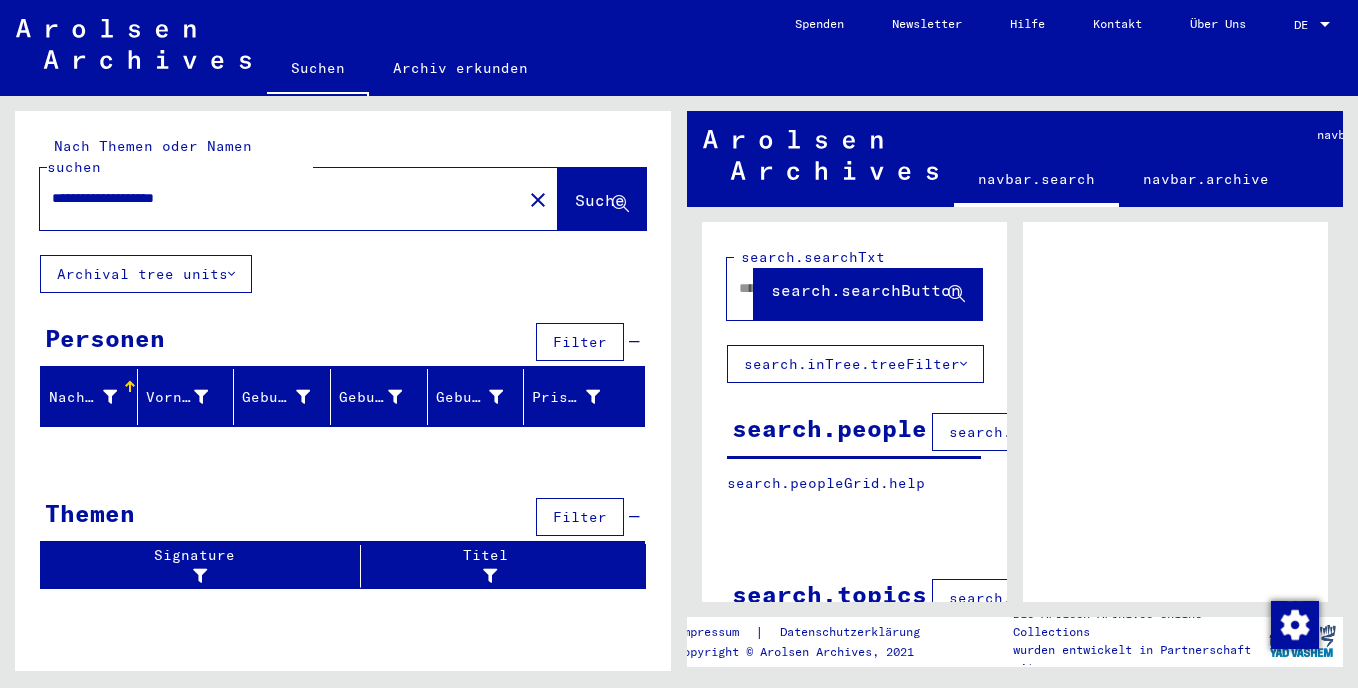 drag, startPoint x: 139, startPoint y: 175, endPoint x: 54, endPoint y: 175, distance: 85 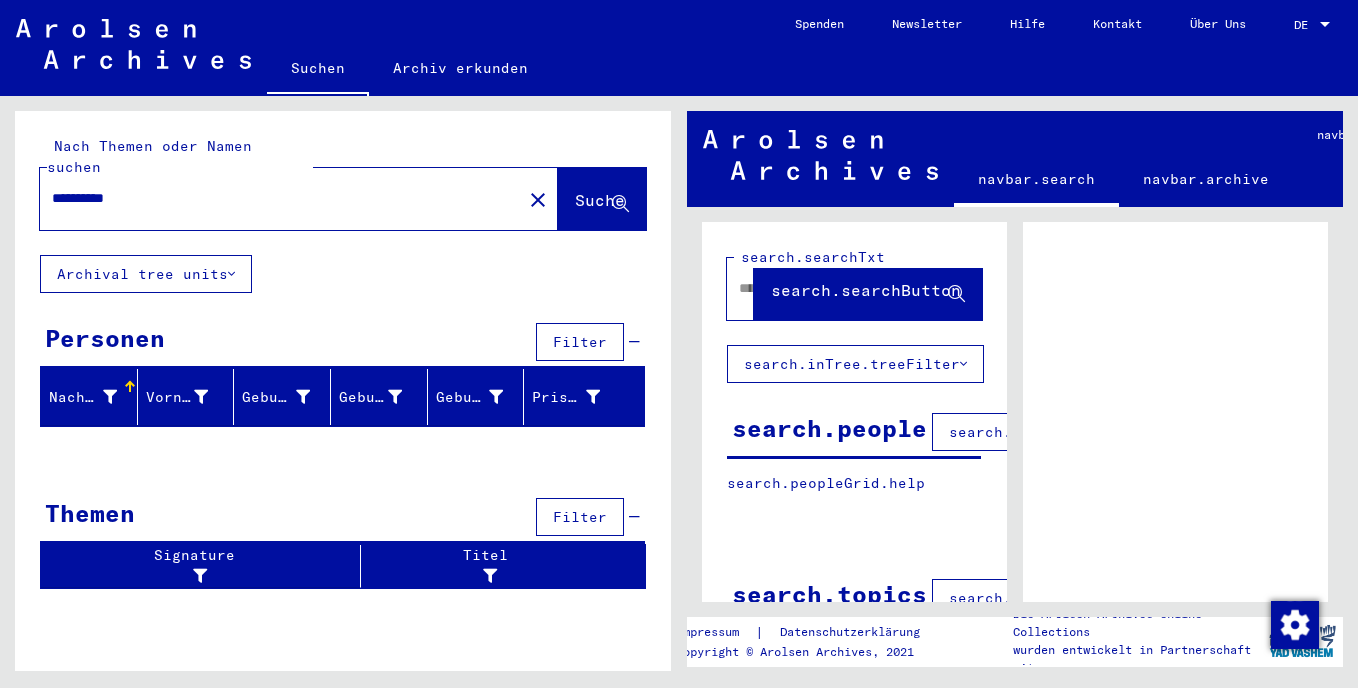 type on "**********" 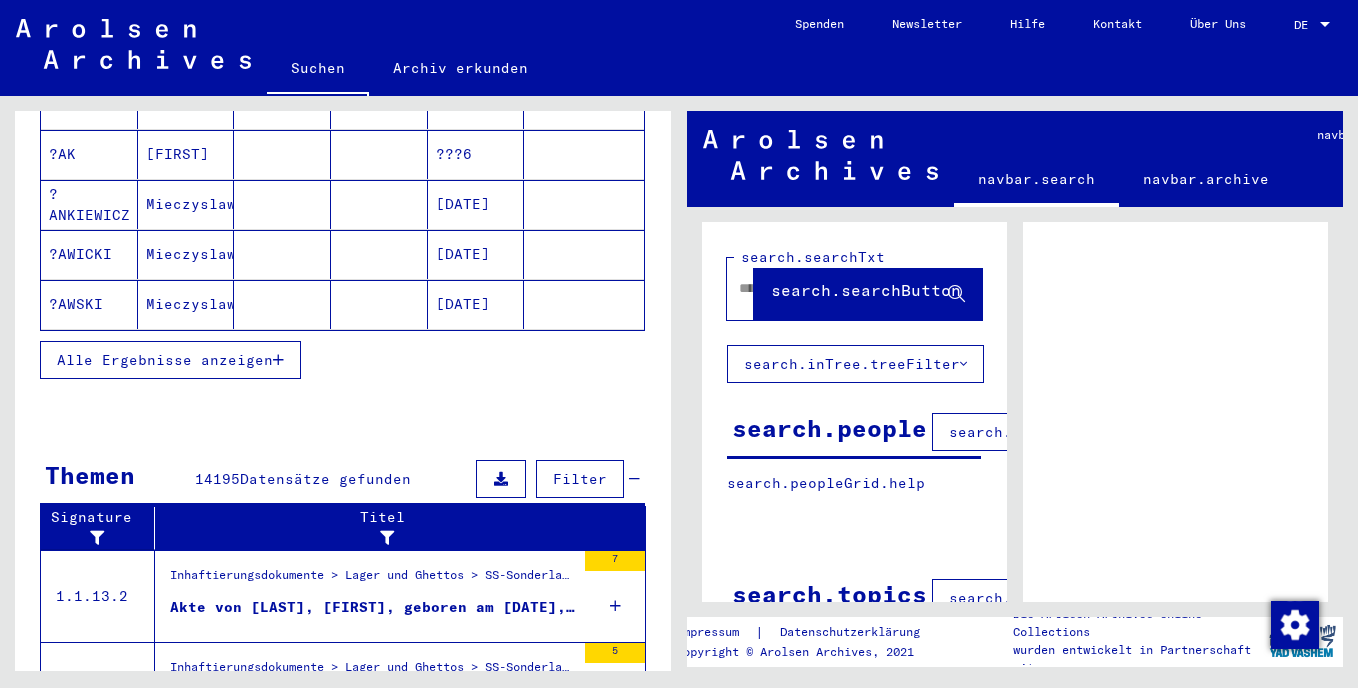 scroll, scrollTop: 400, scrollLeft: 0, axis: vertical 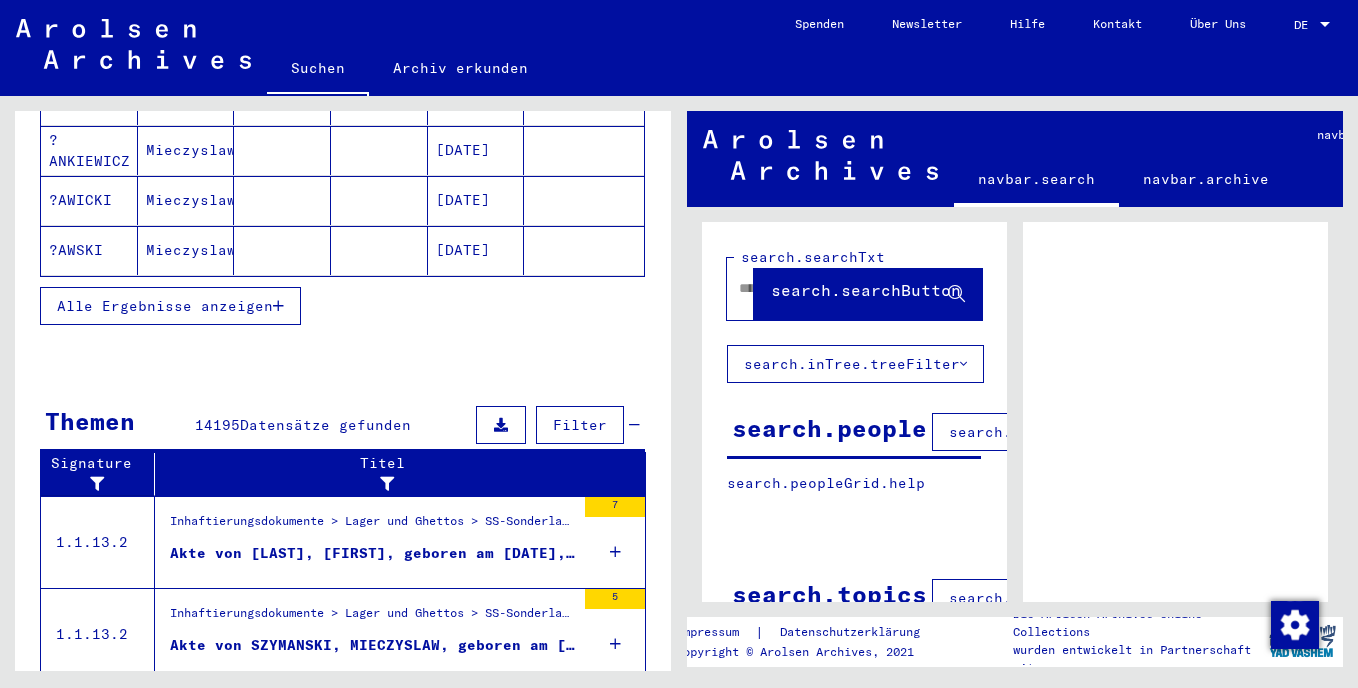 click on "Alle Ergebnisse anzeigen" at bounding box center [170, 306] 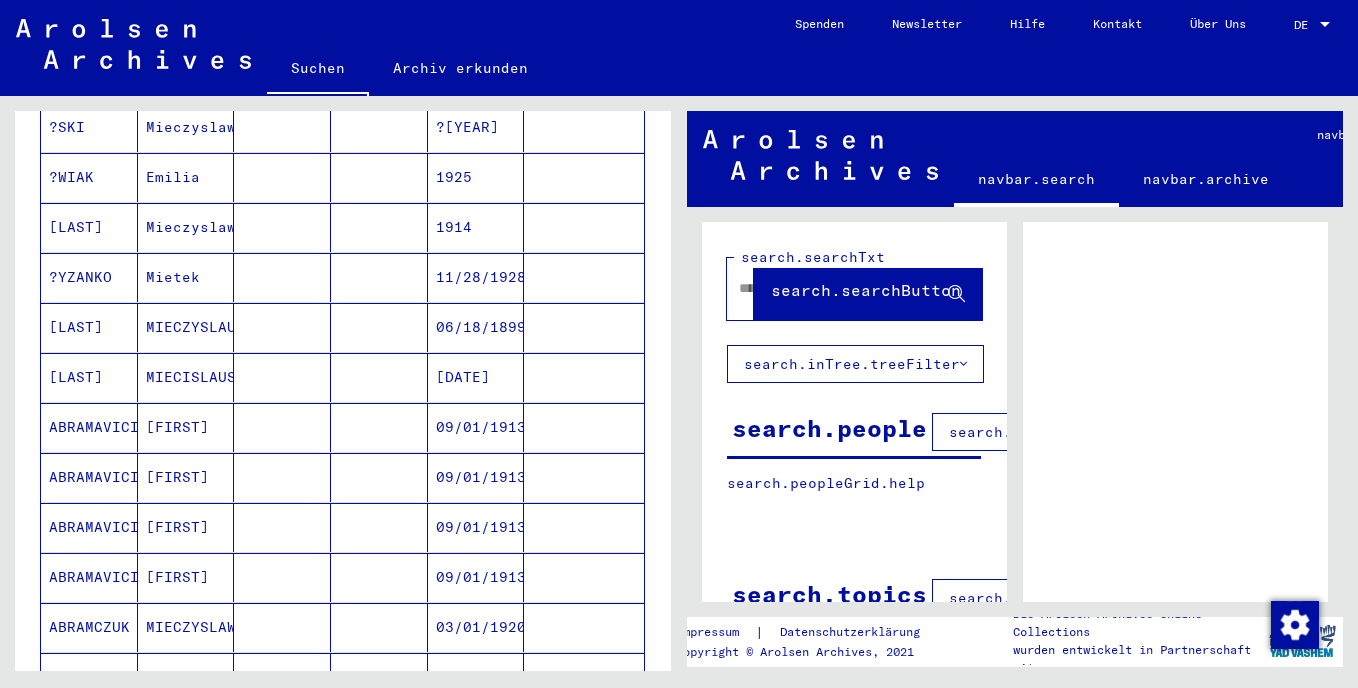 scroll, scrollTop: 1300, scrollLeft: 0, axis: vertical 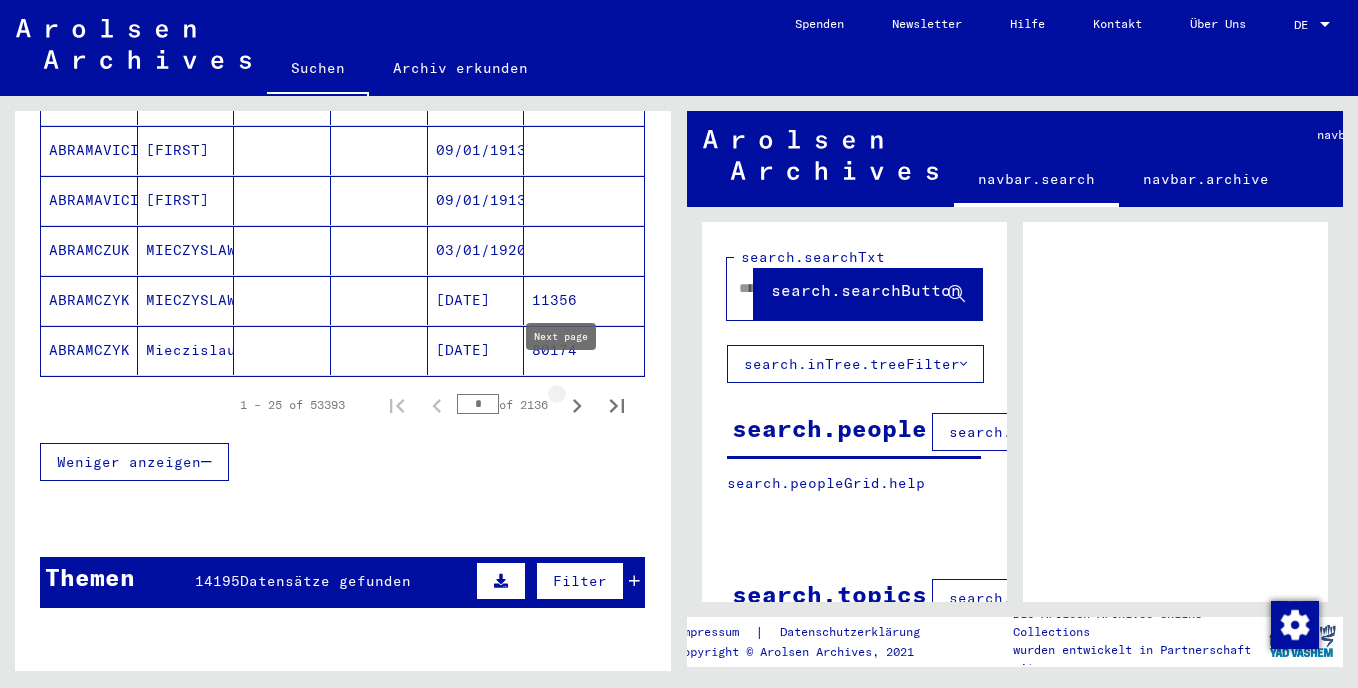 click 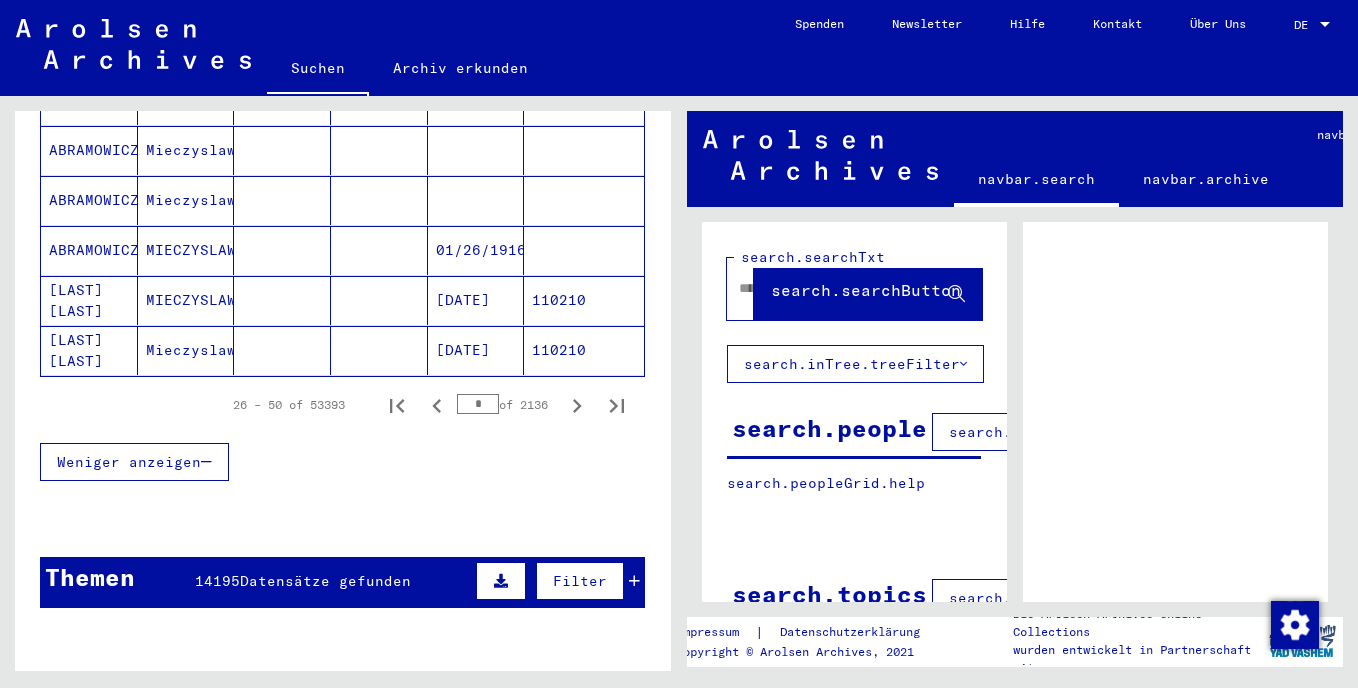 click 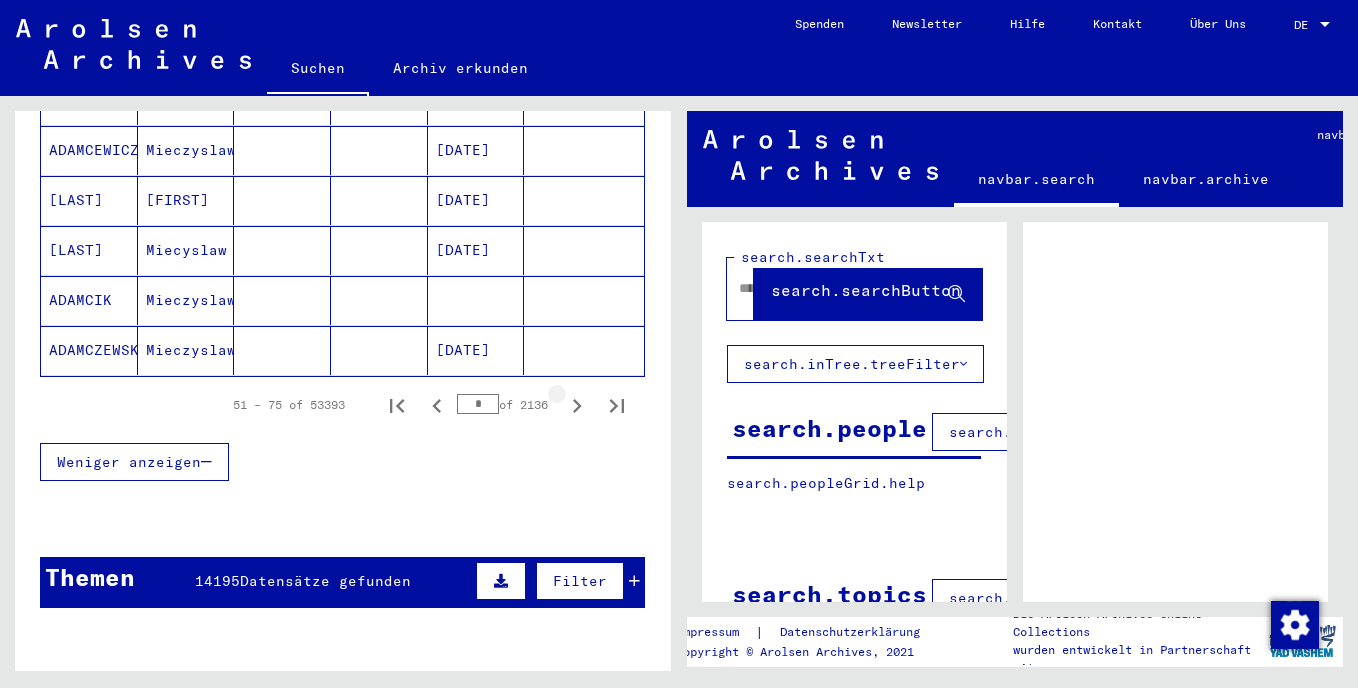 click 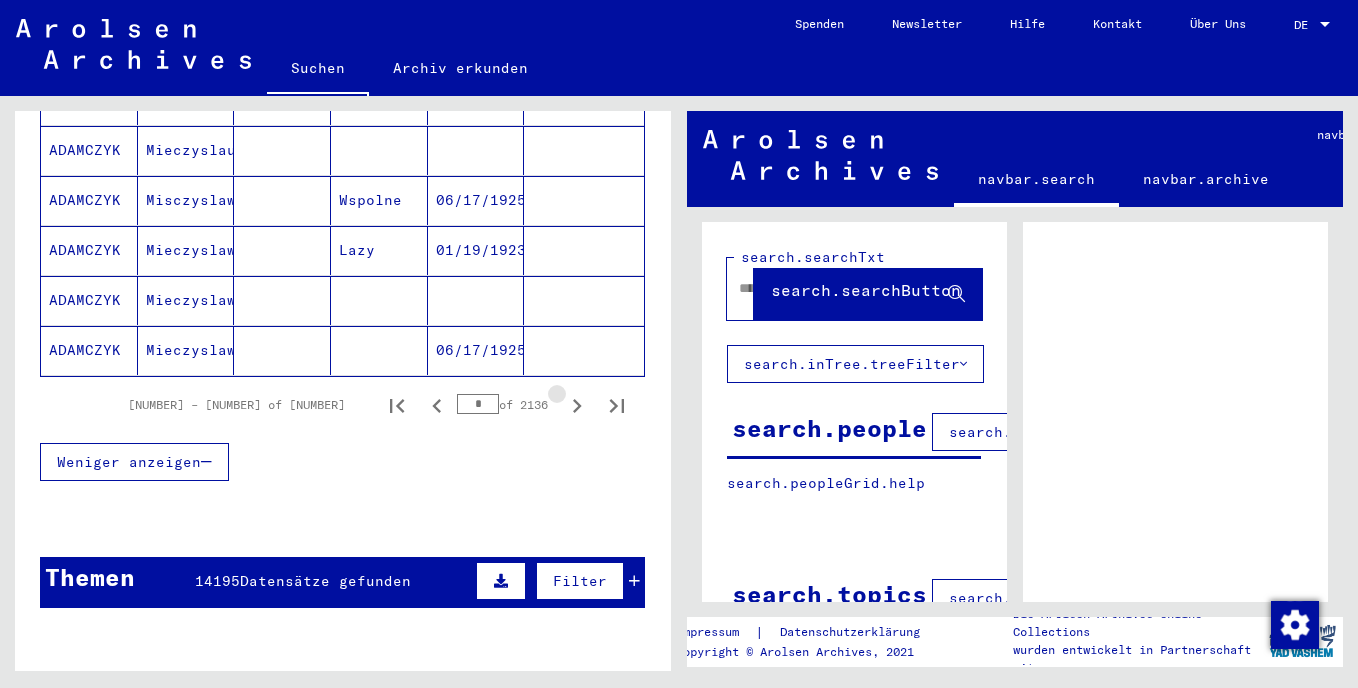 click 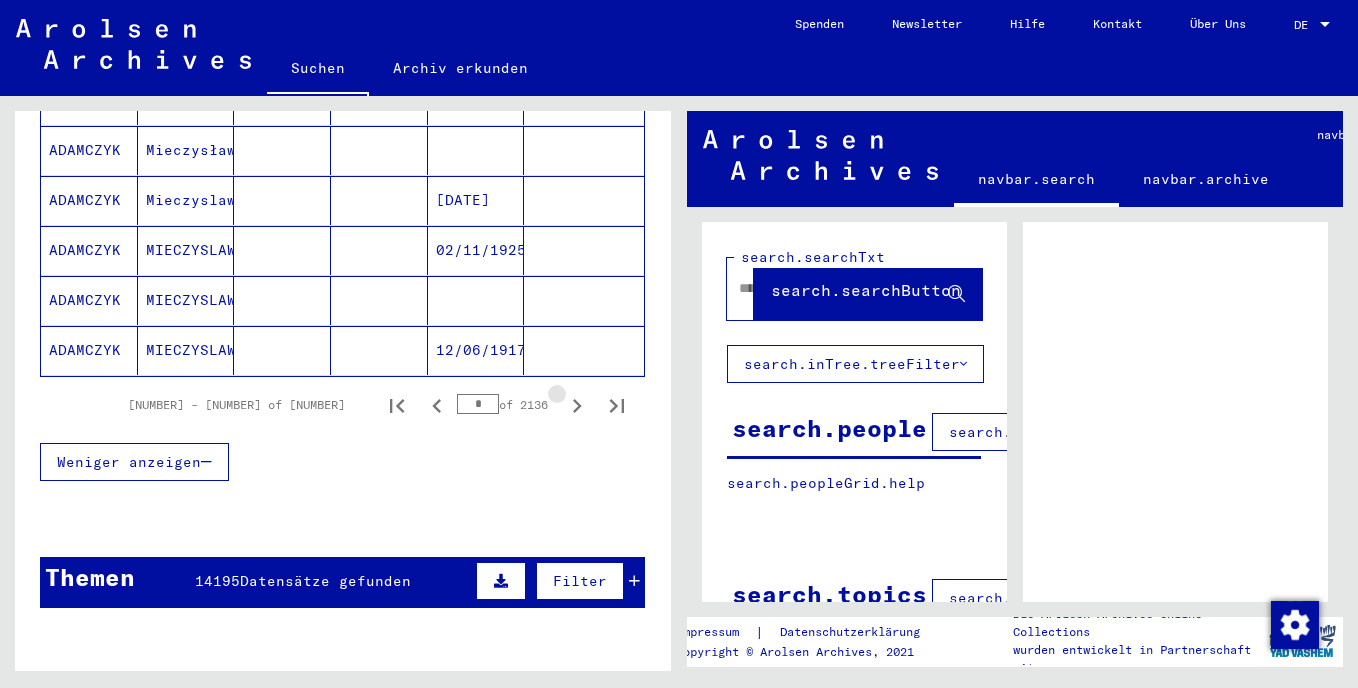 click 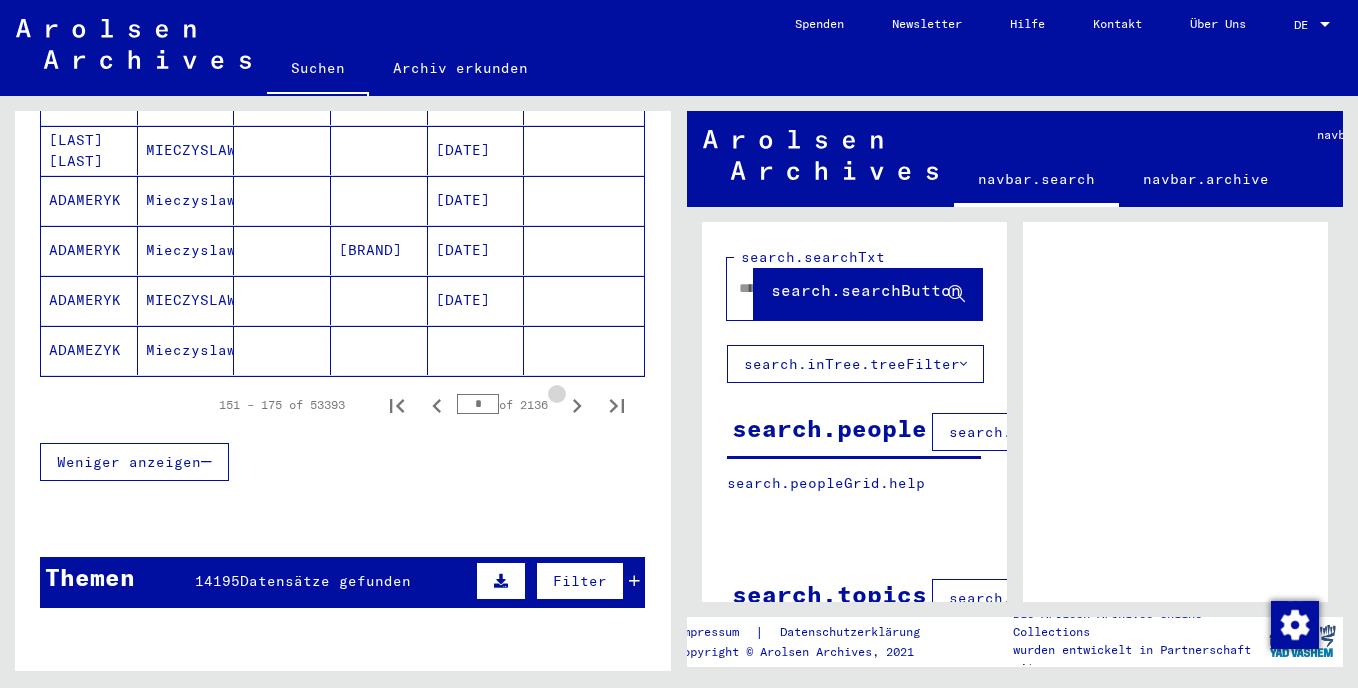 click 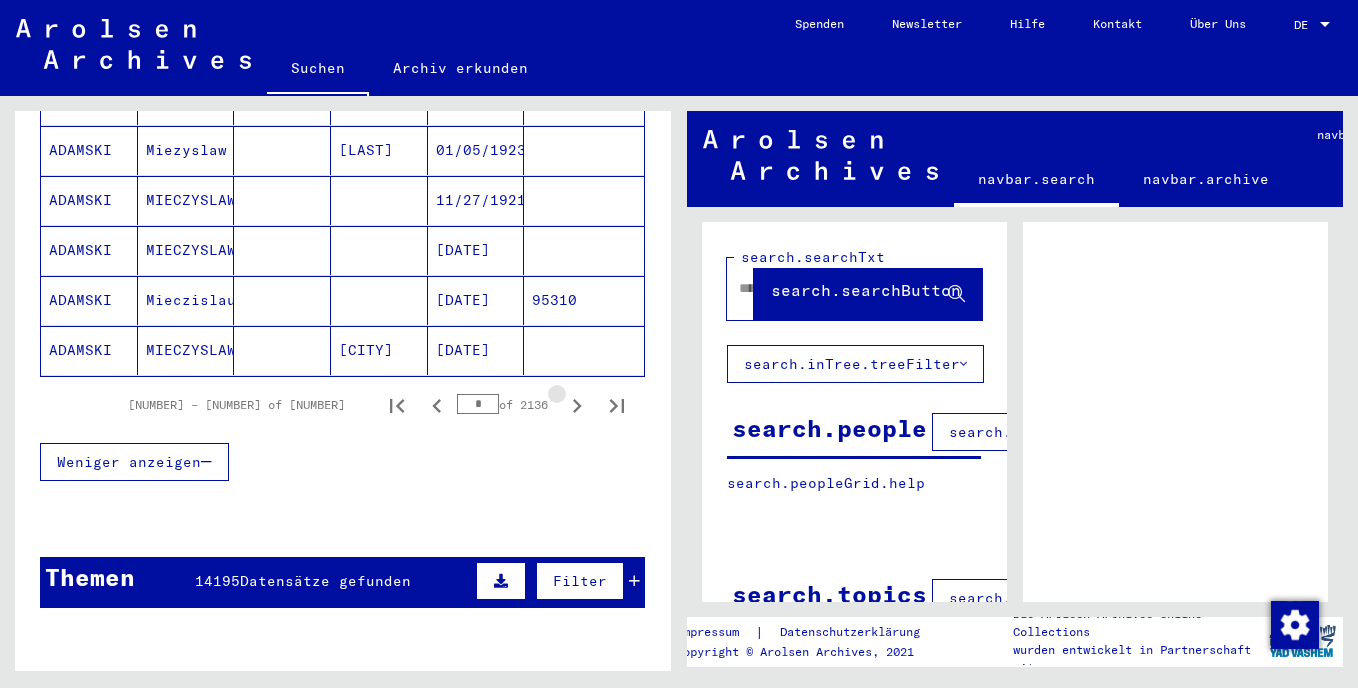 click 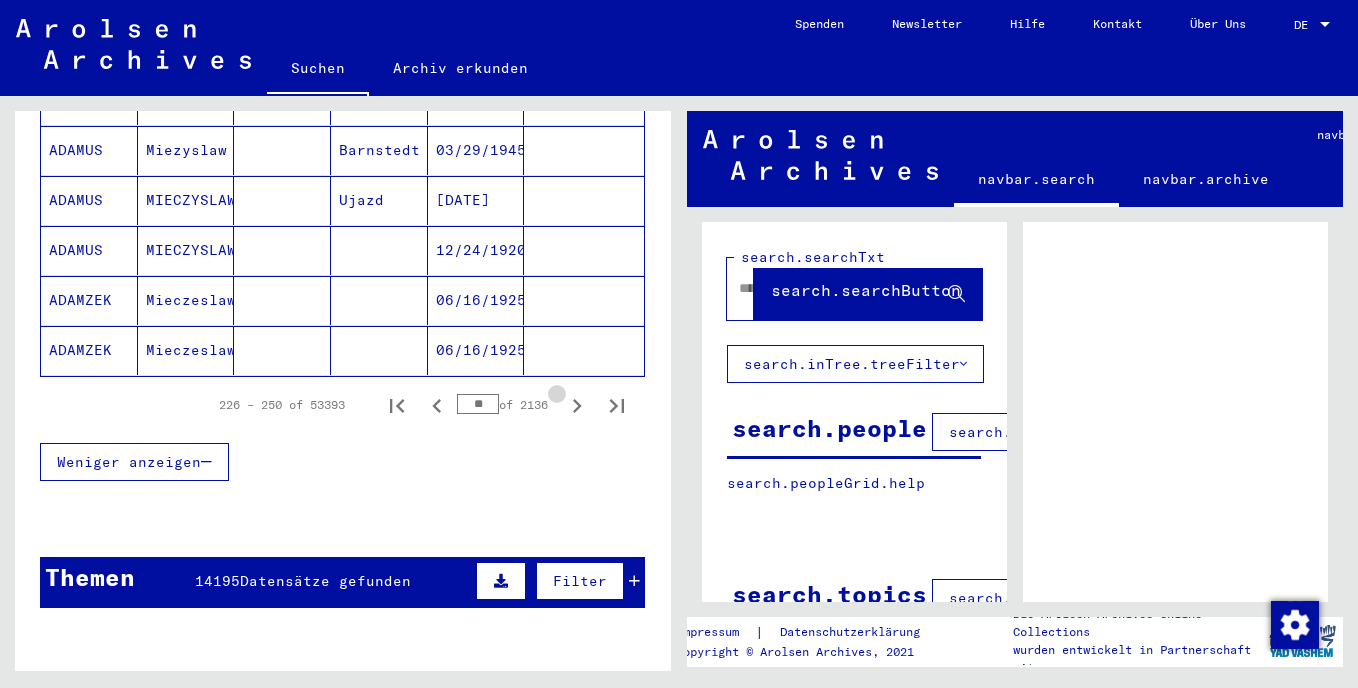 click 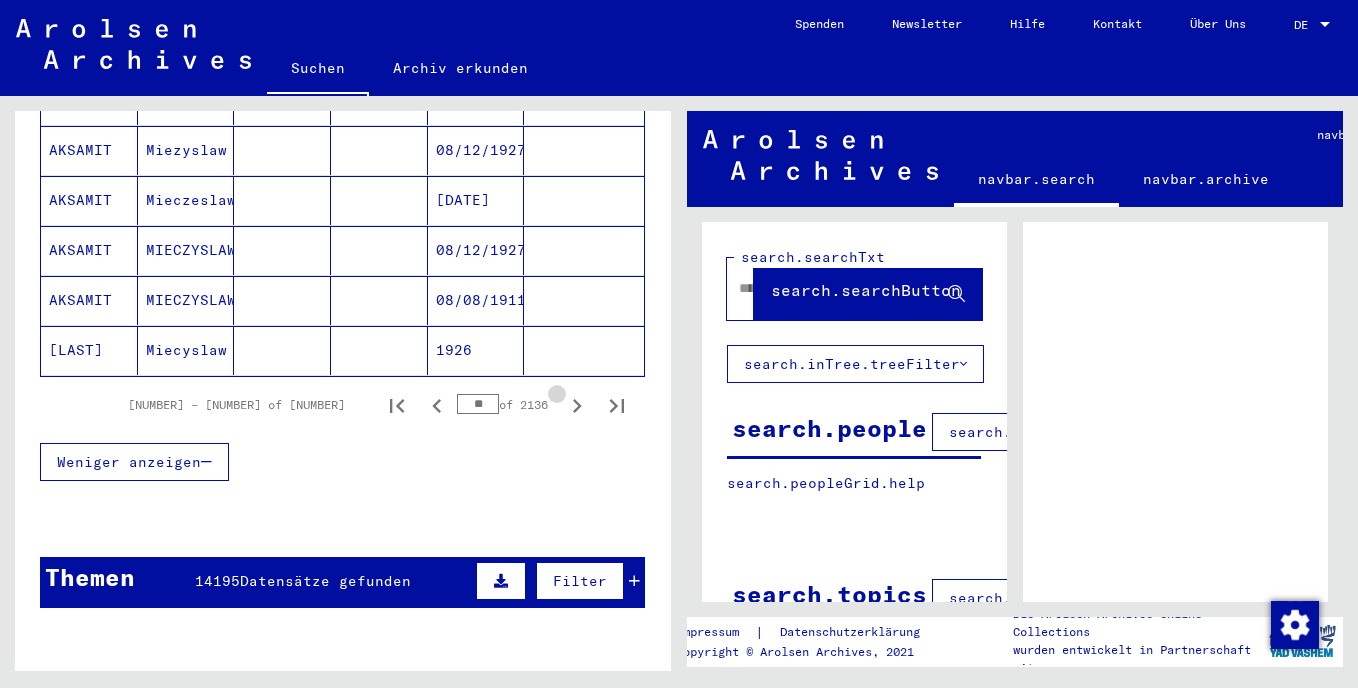 click 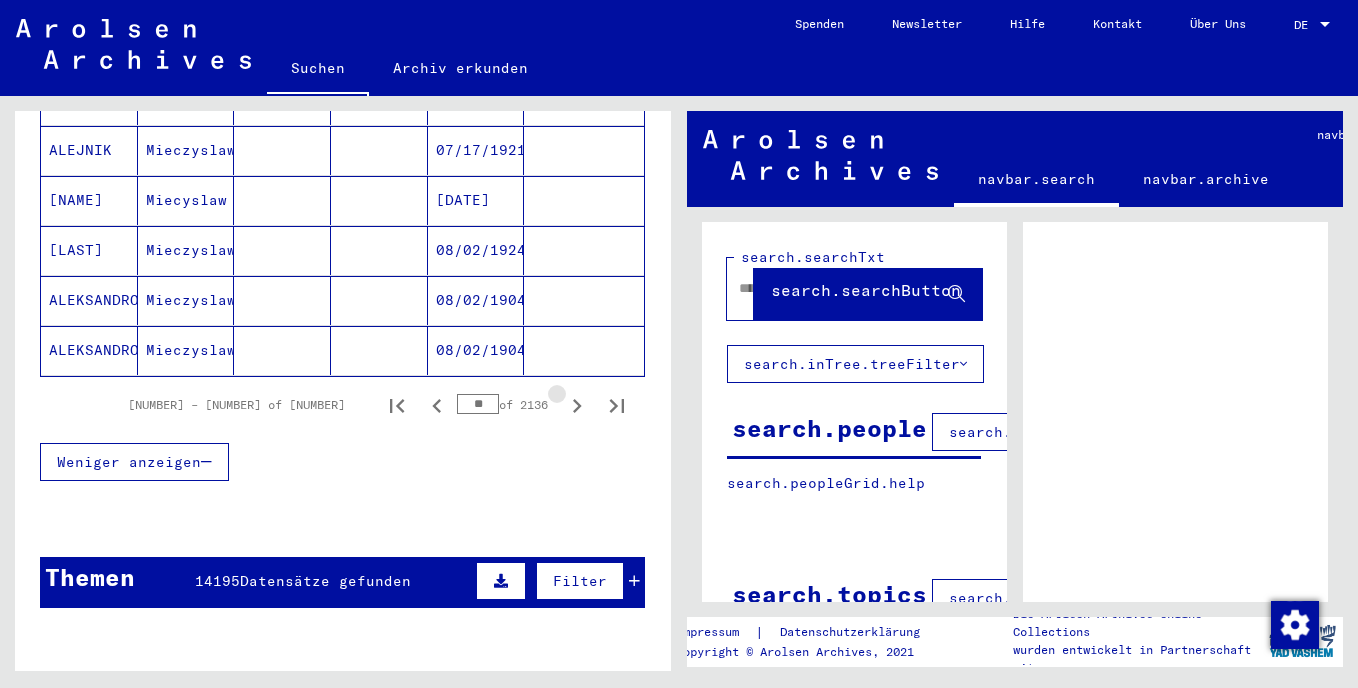 click 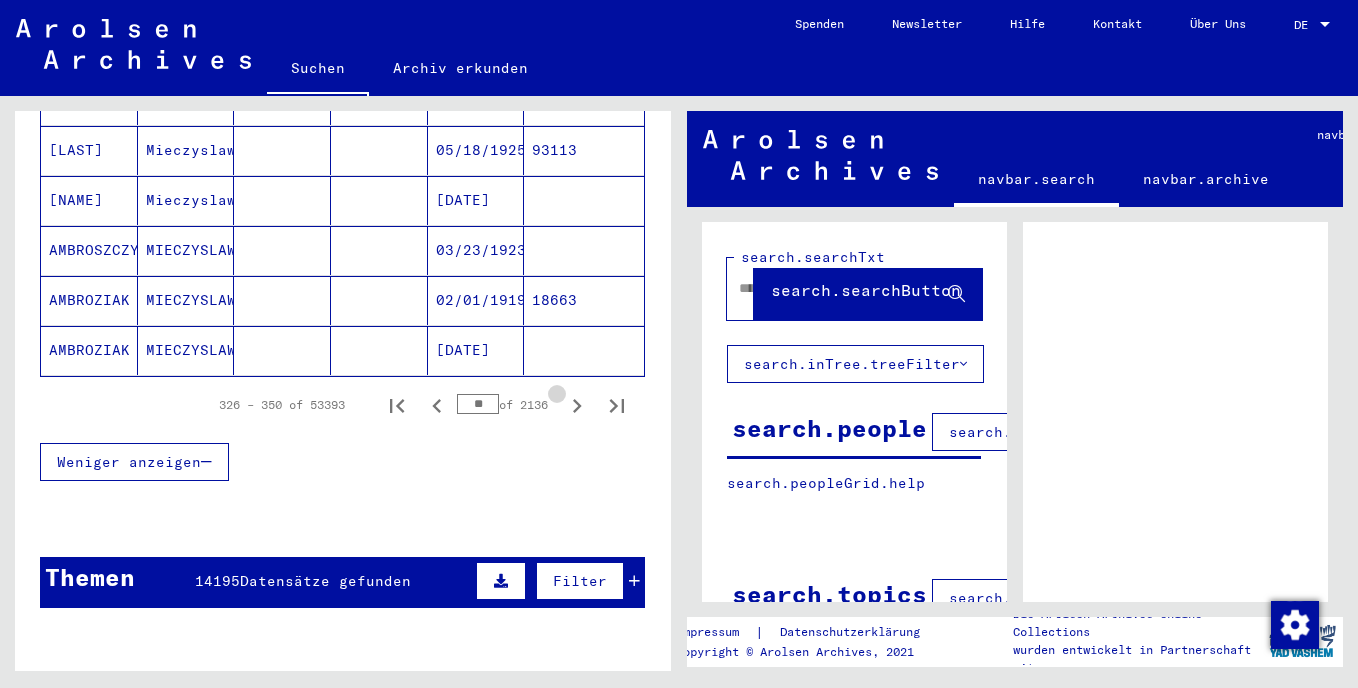 click 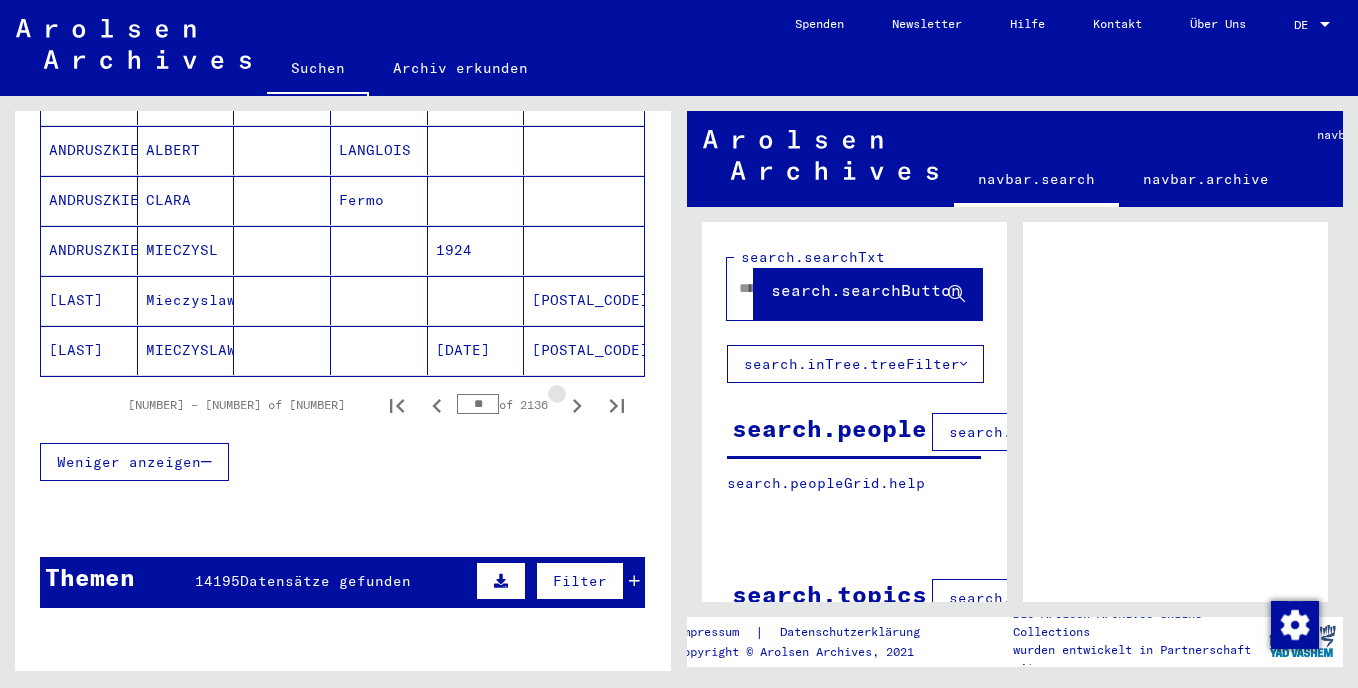 click 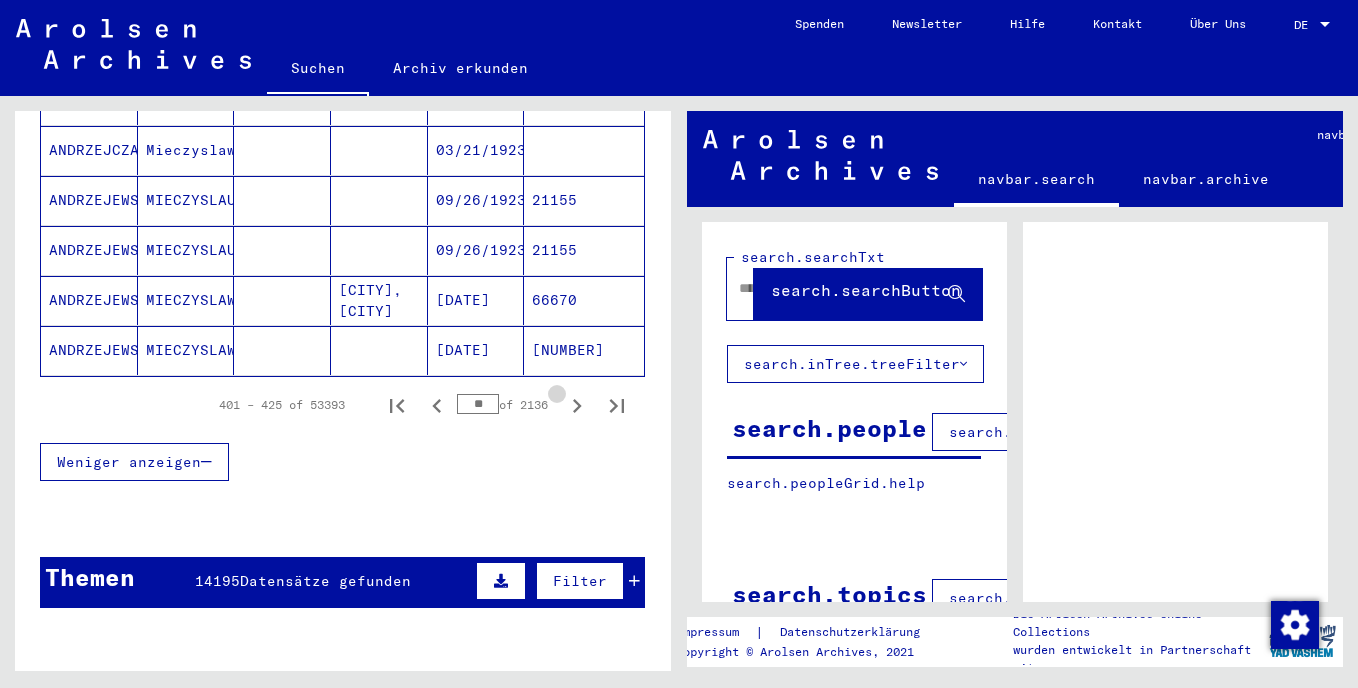 click 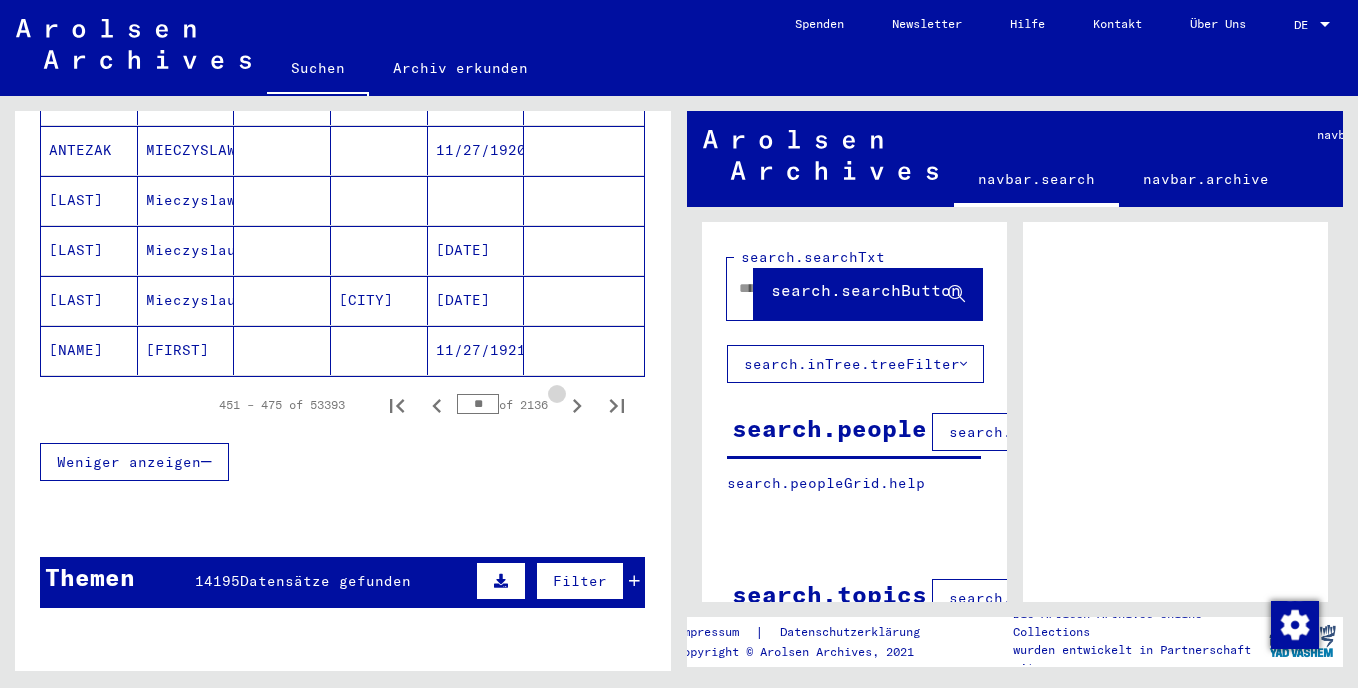 click 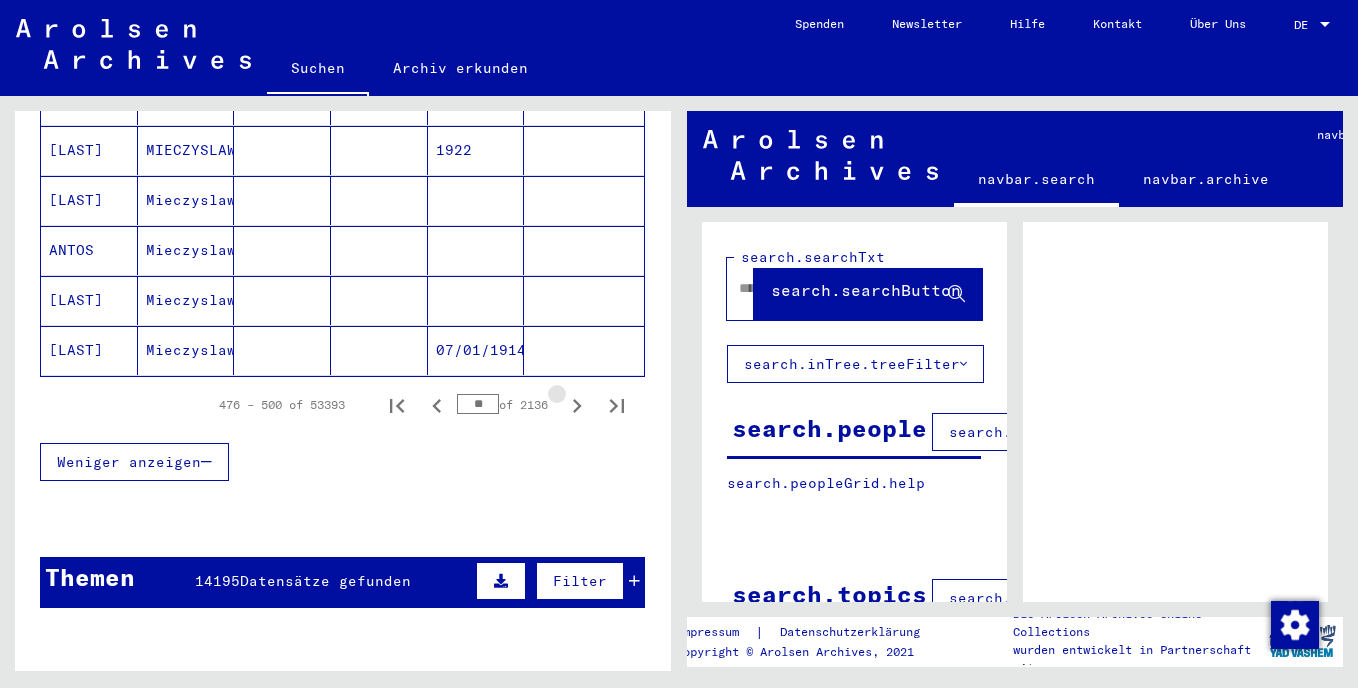 click 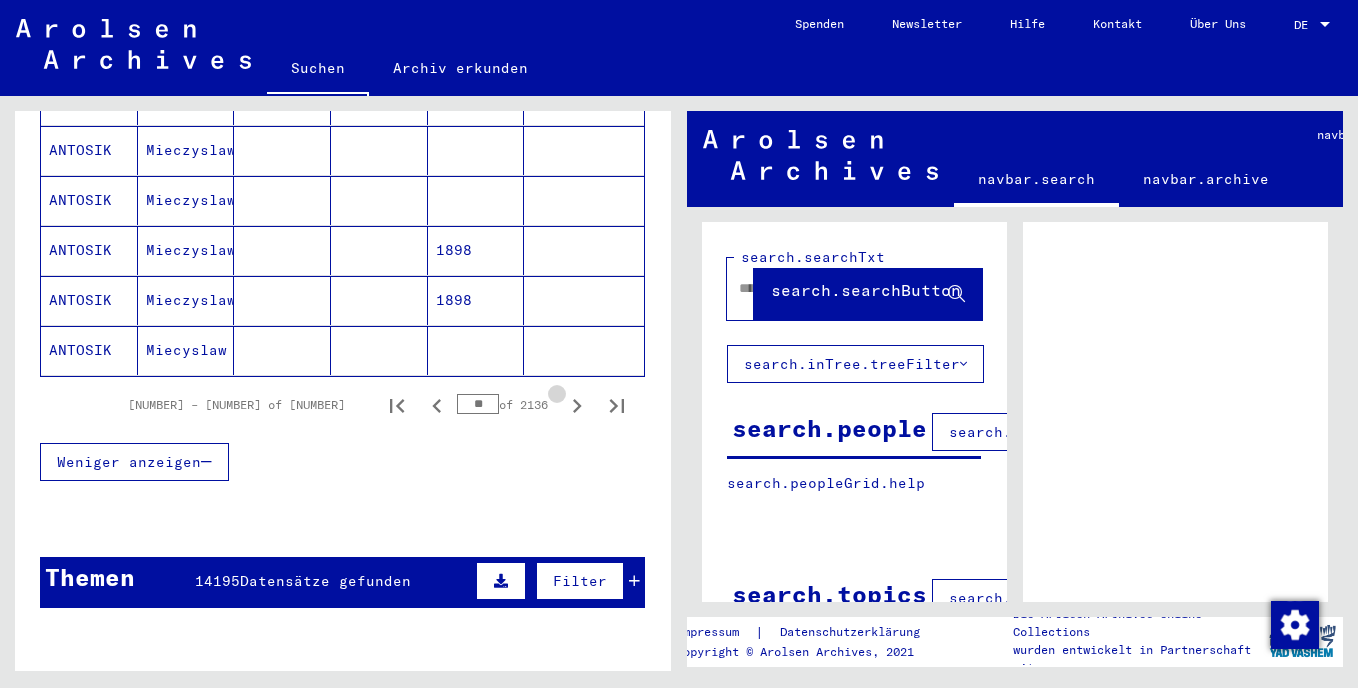 click 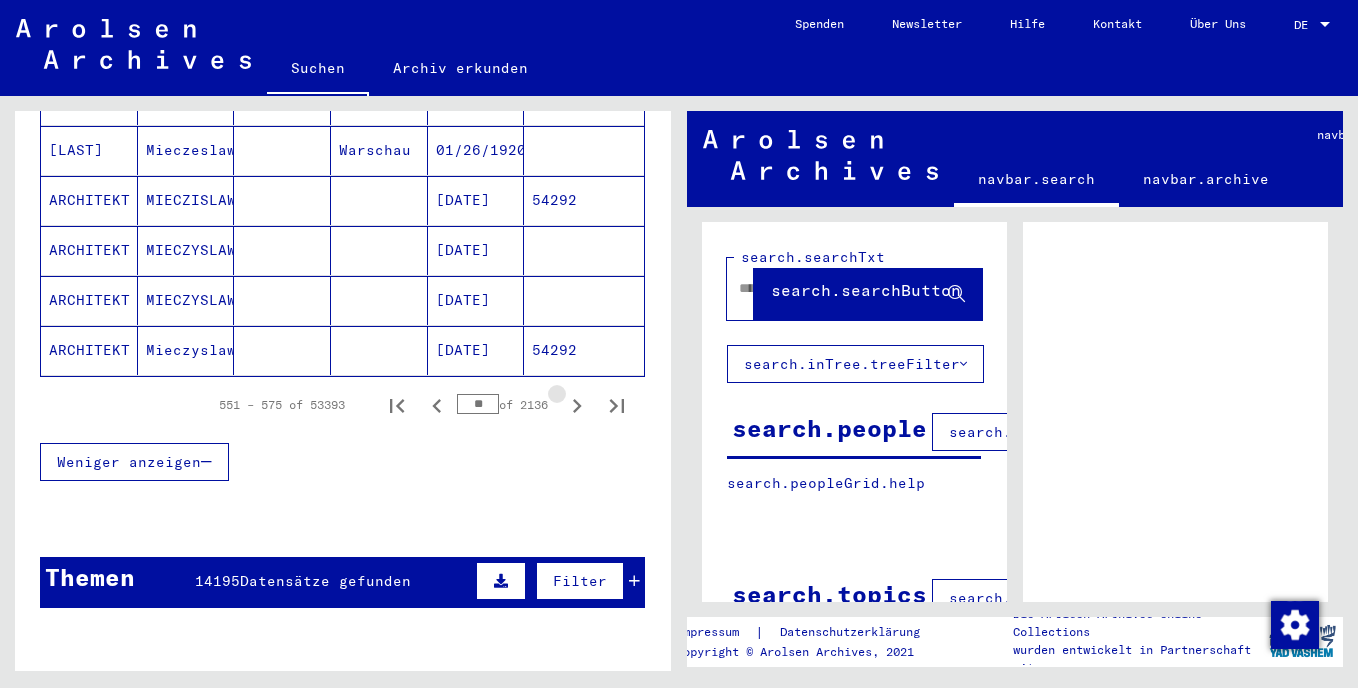 click 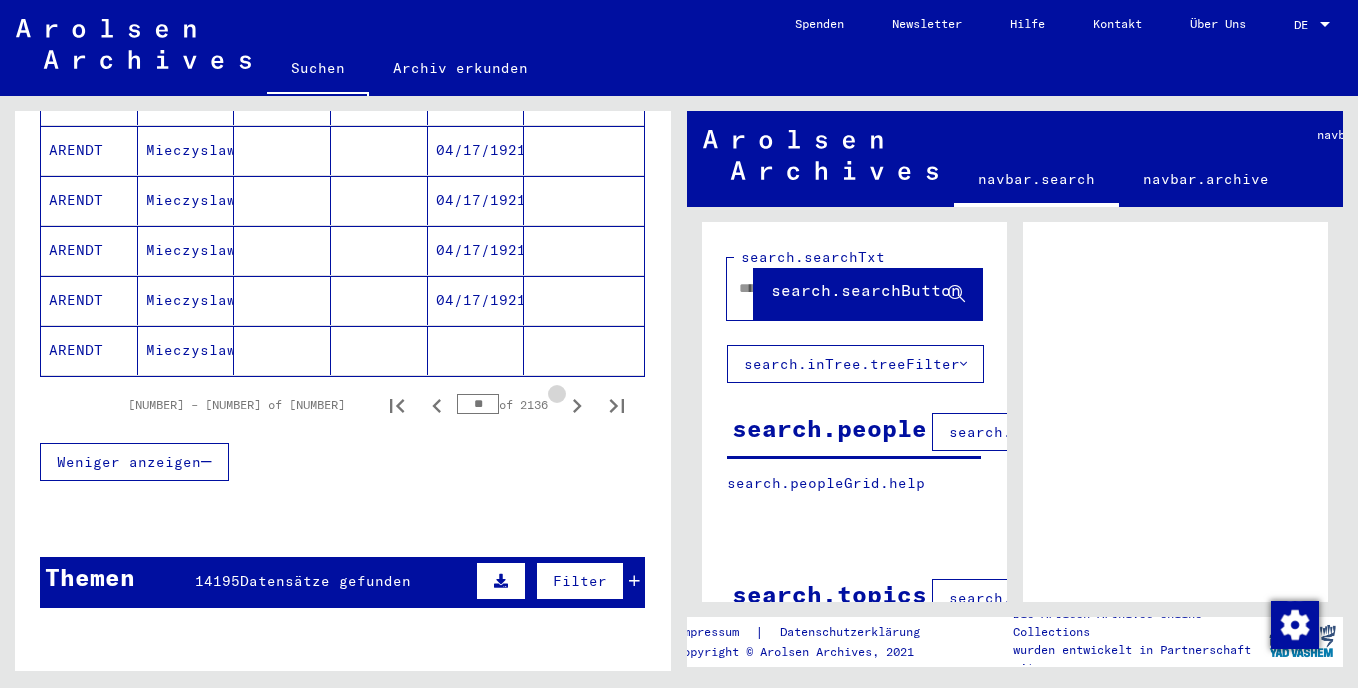 click 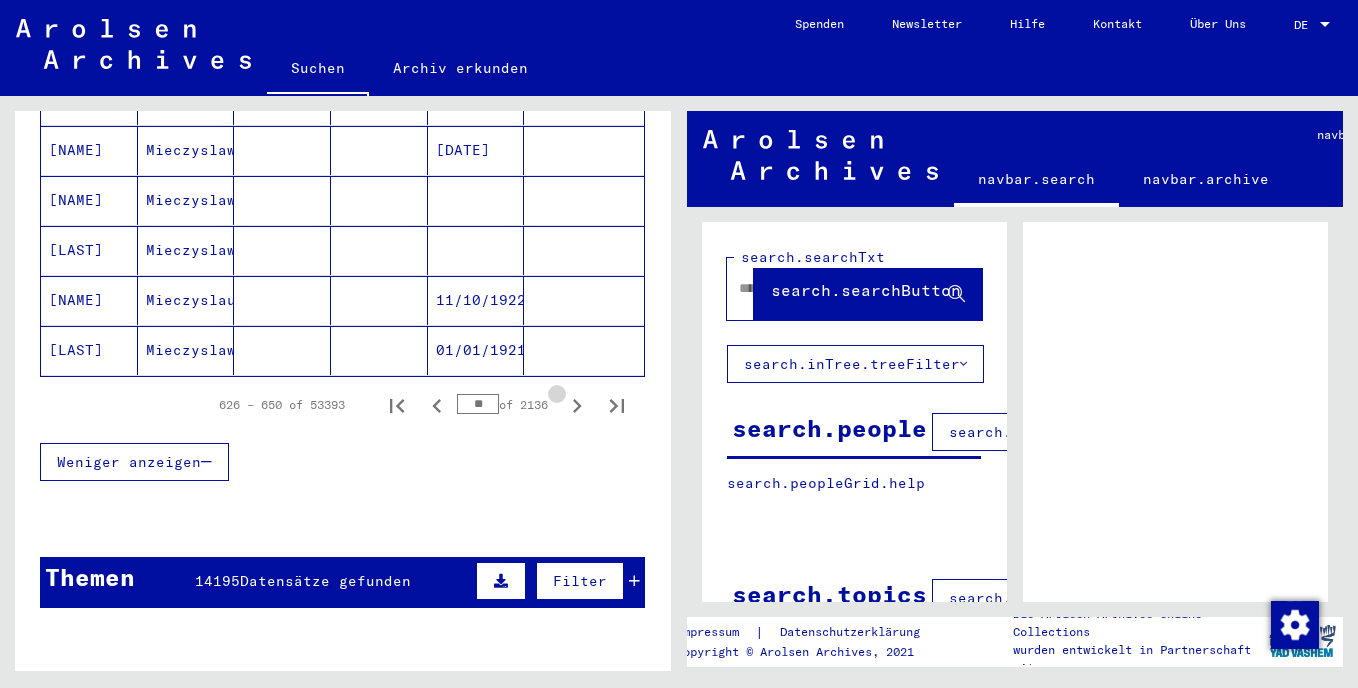 click 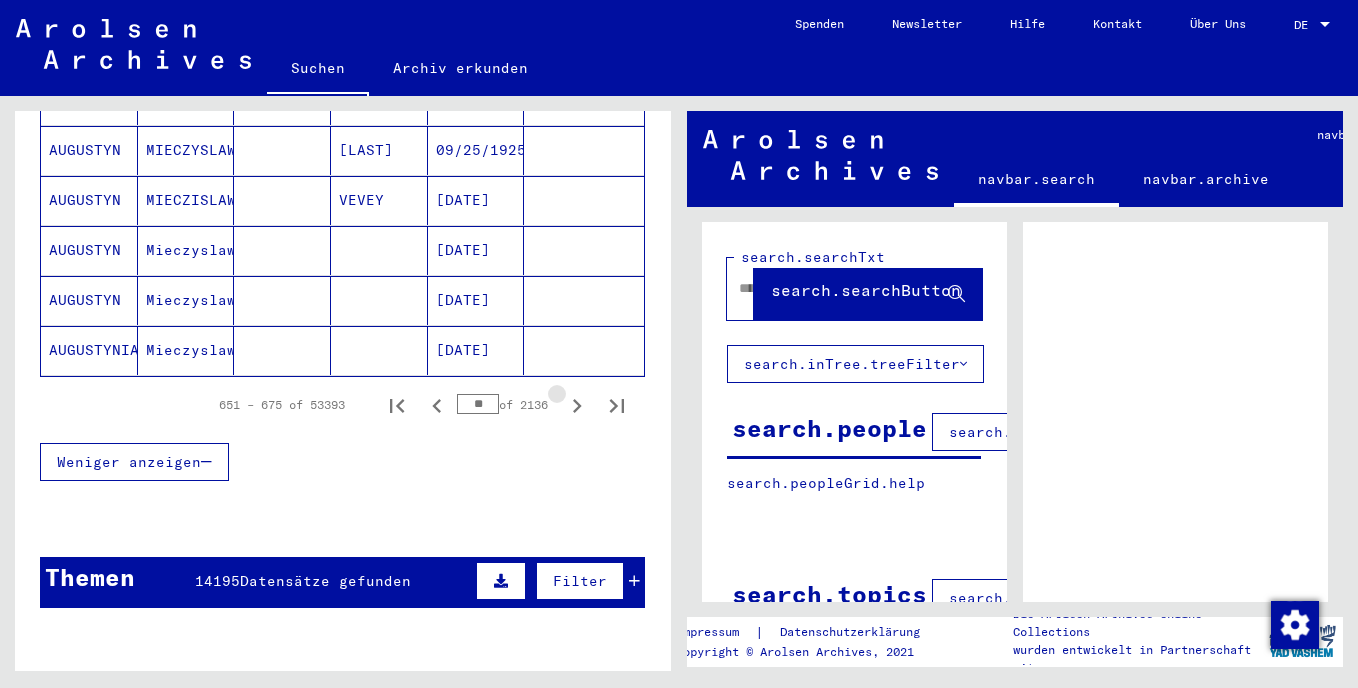 click 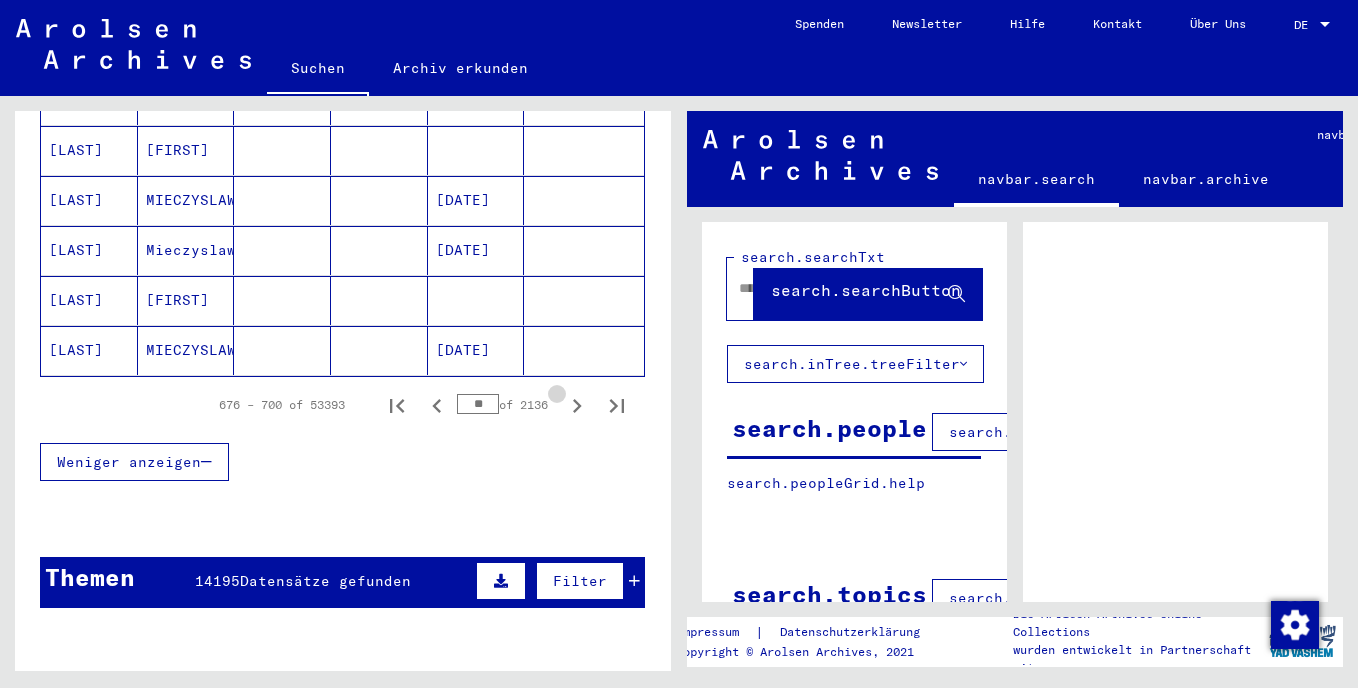 click 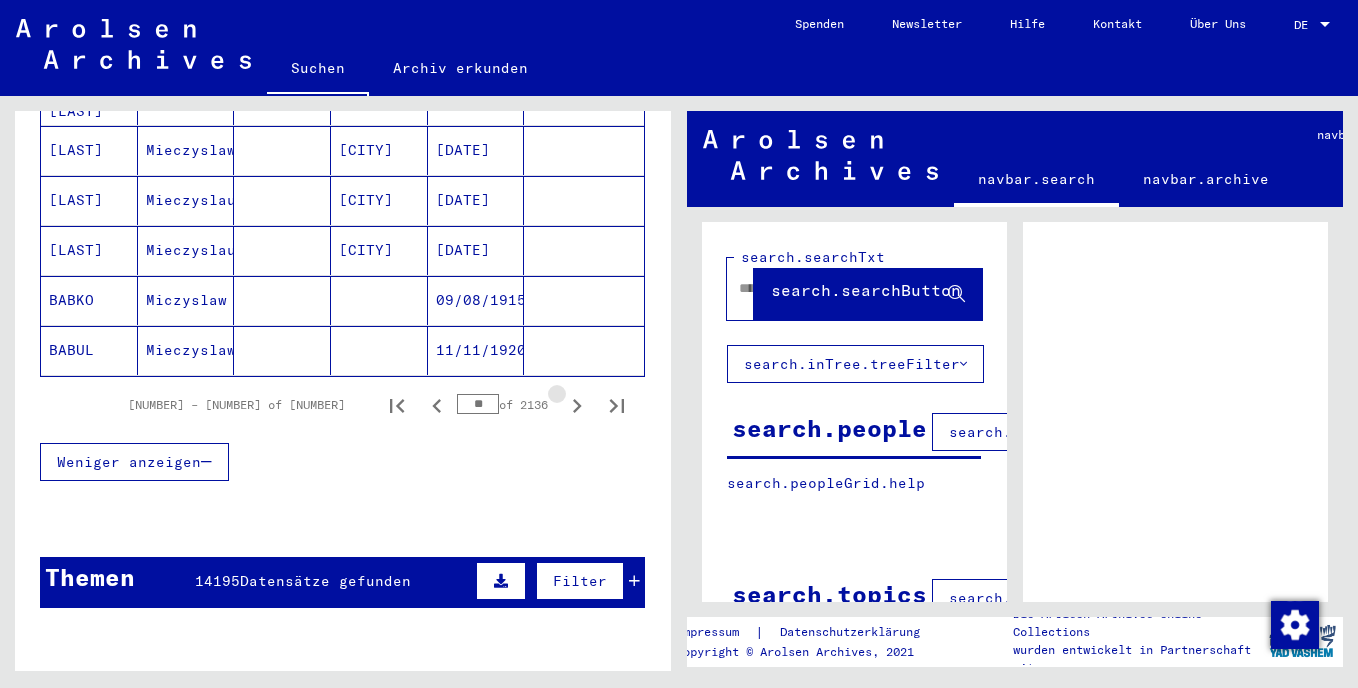 click 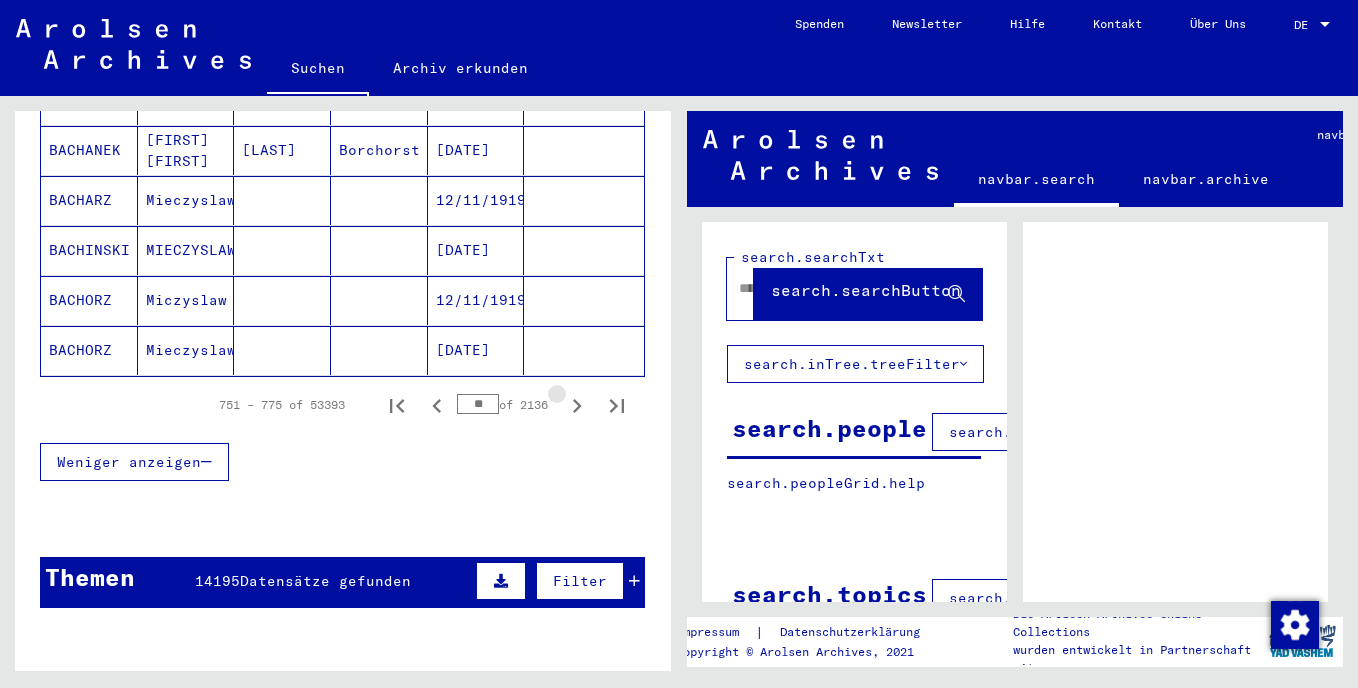 click 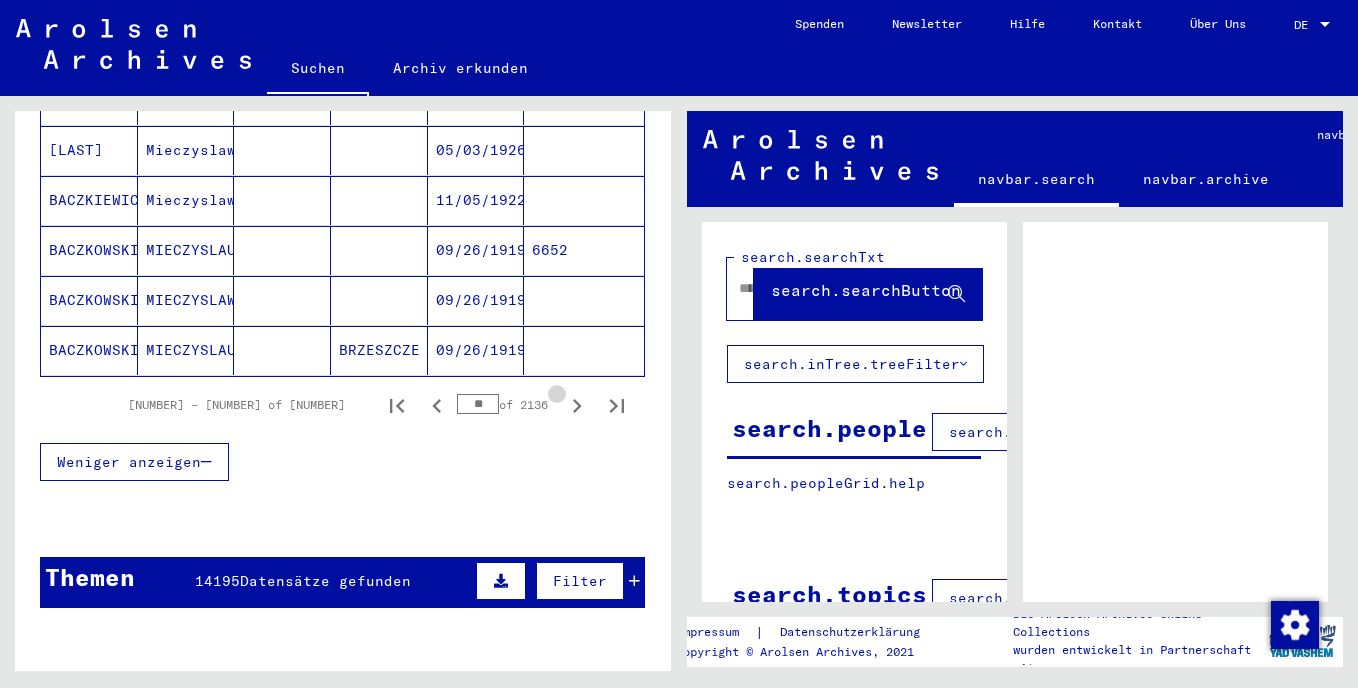click 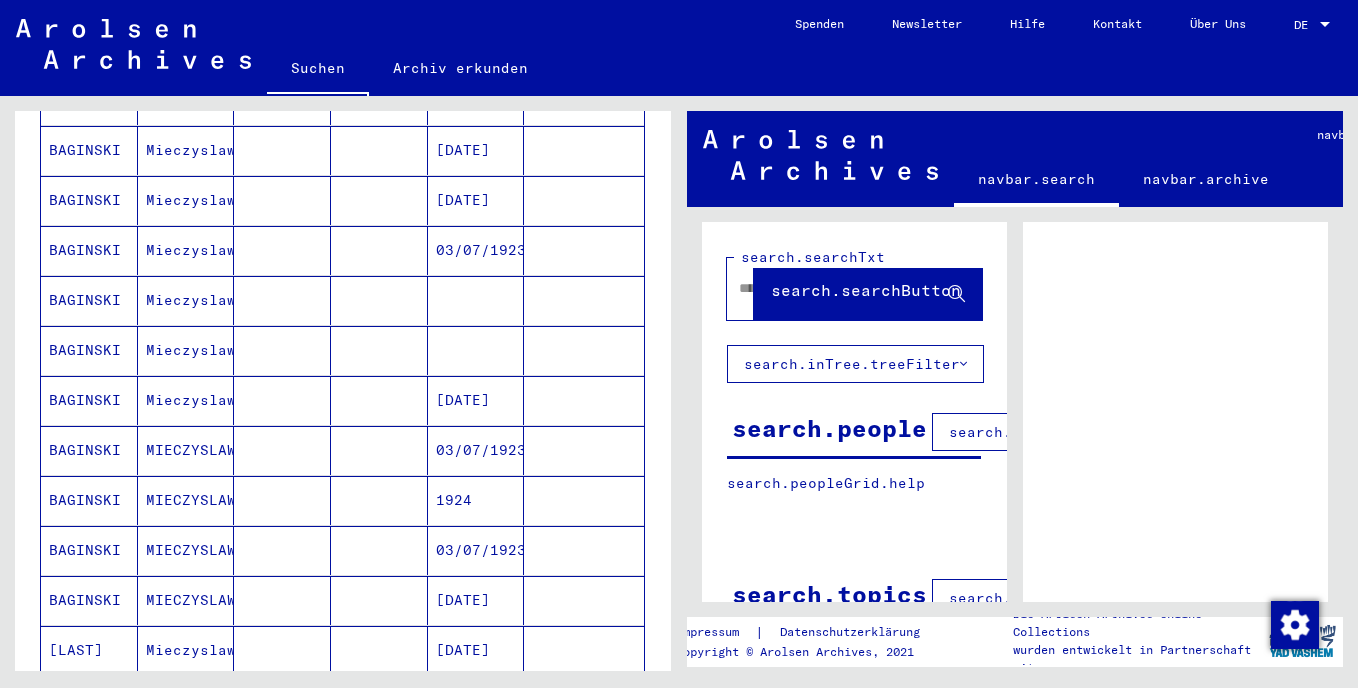 scroll, scrollTop: 1500, scrollLeft: 0, axis: vertical 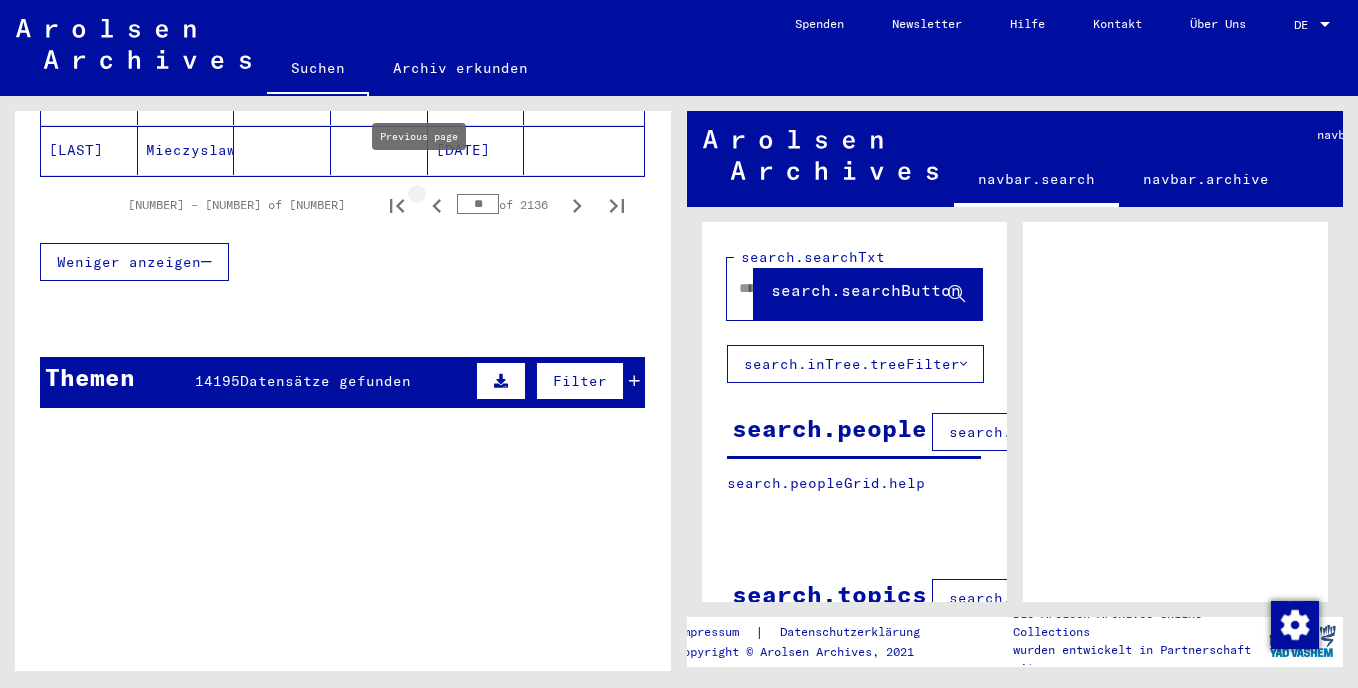 click 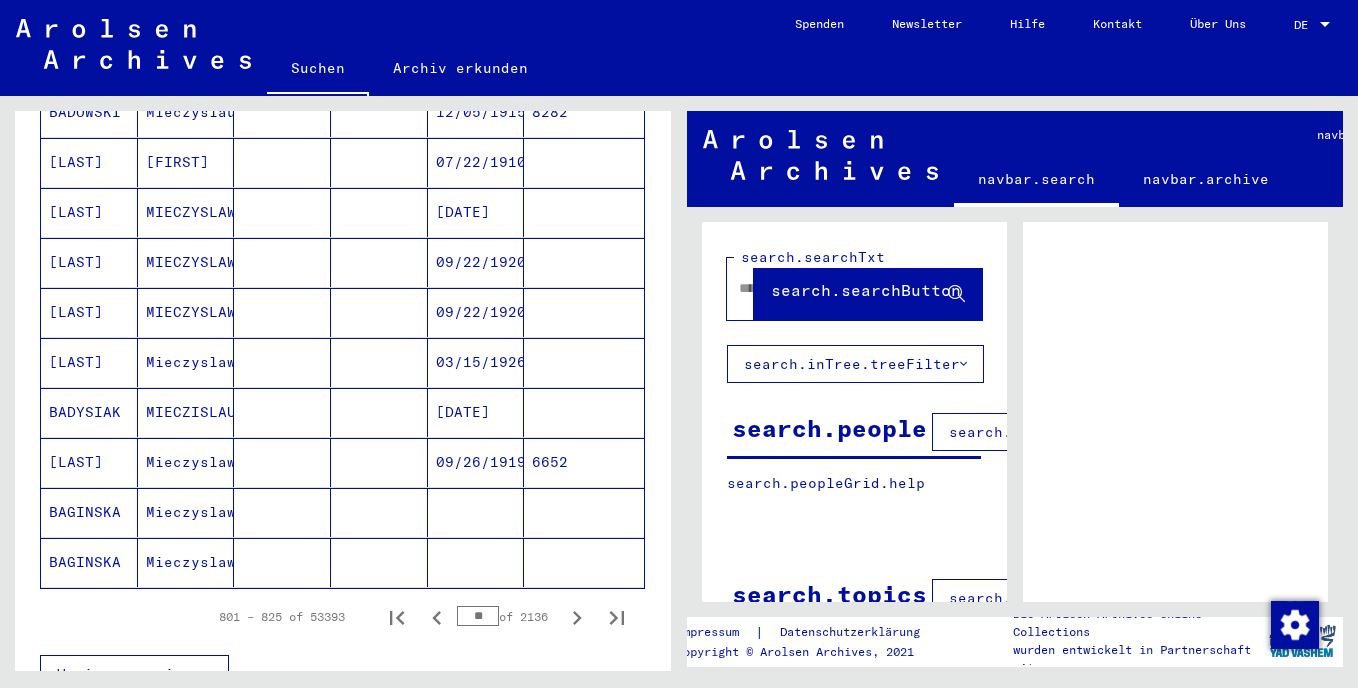 scroll, scrollTop: 1400, scrollLeft: 0, axis: vertical 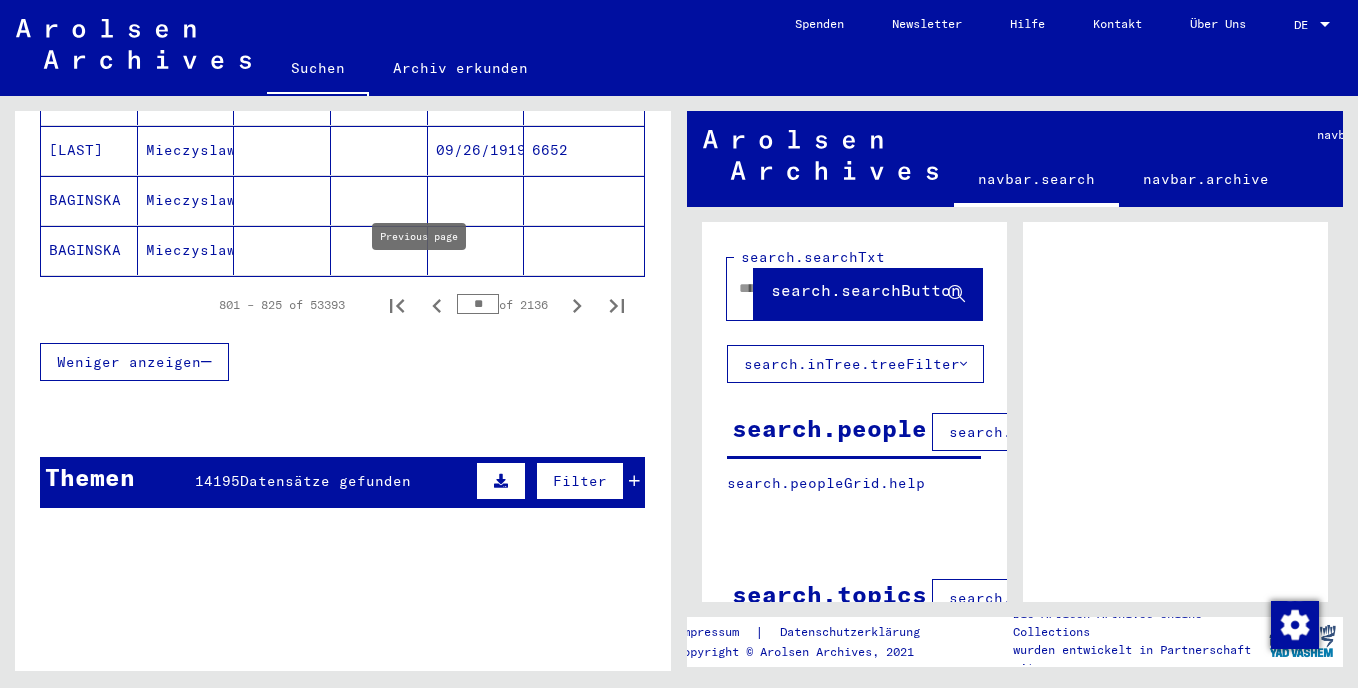 click 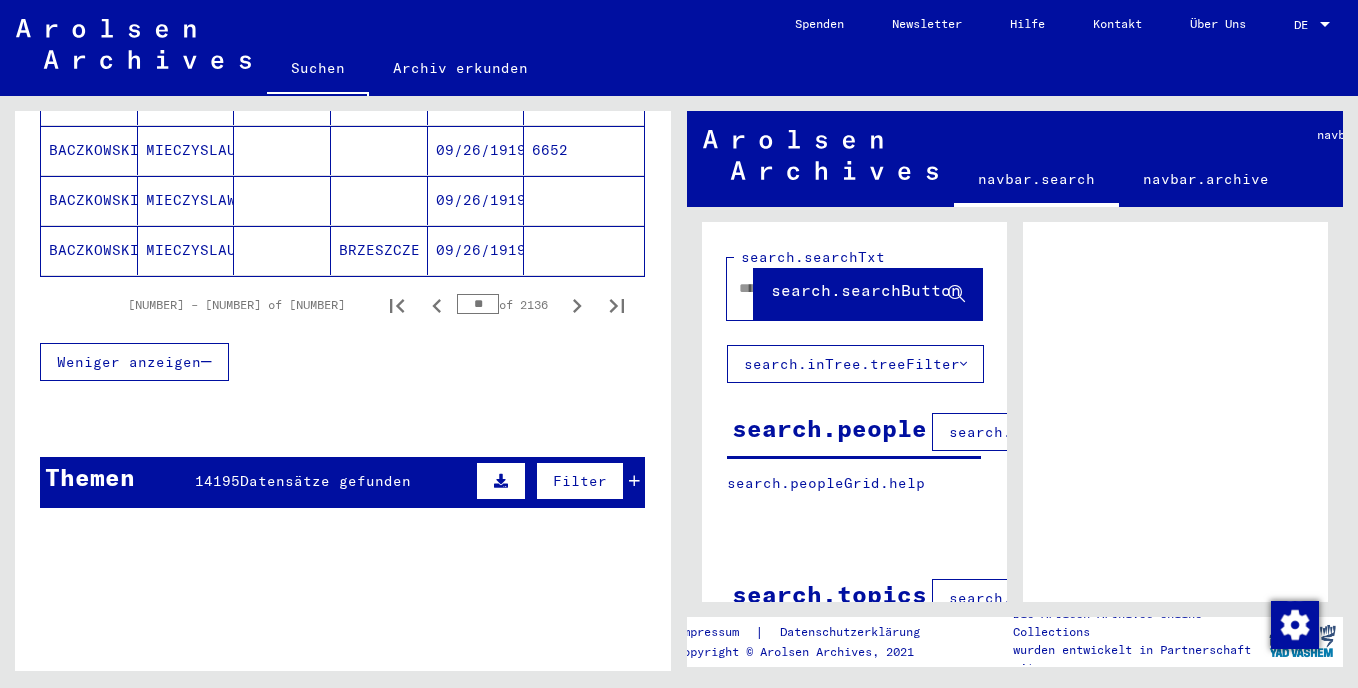 scroll, scrollTop: 1200, scrollLeft: 0, axis: vertical 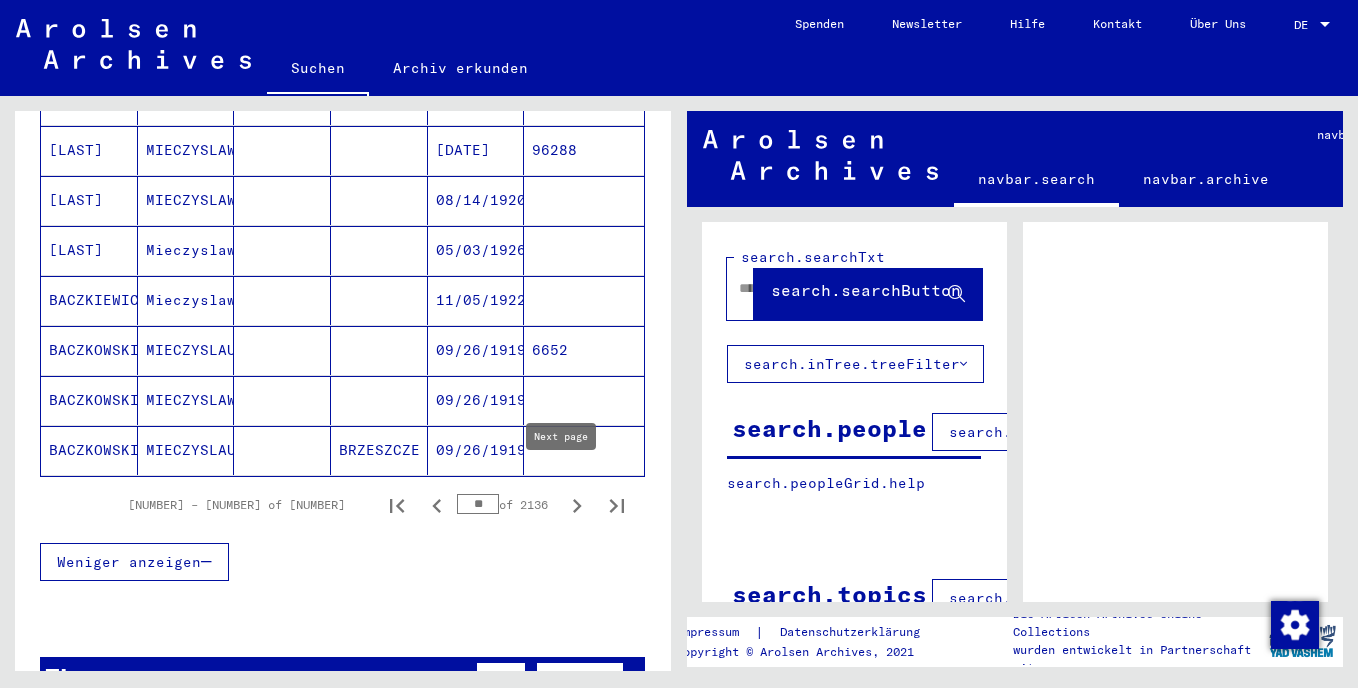 click 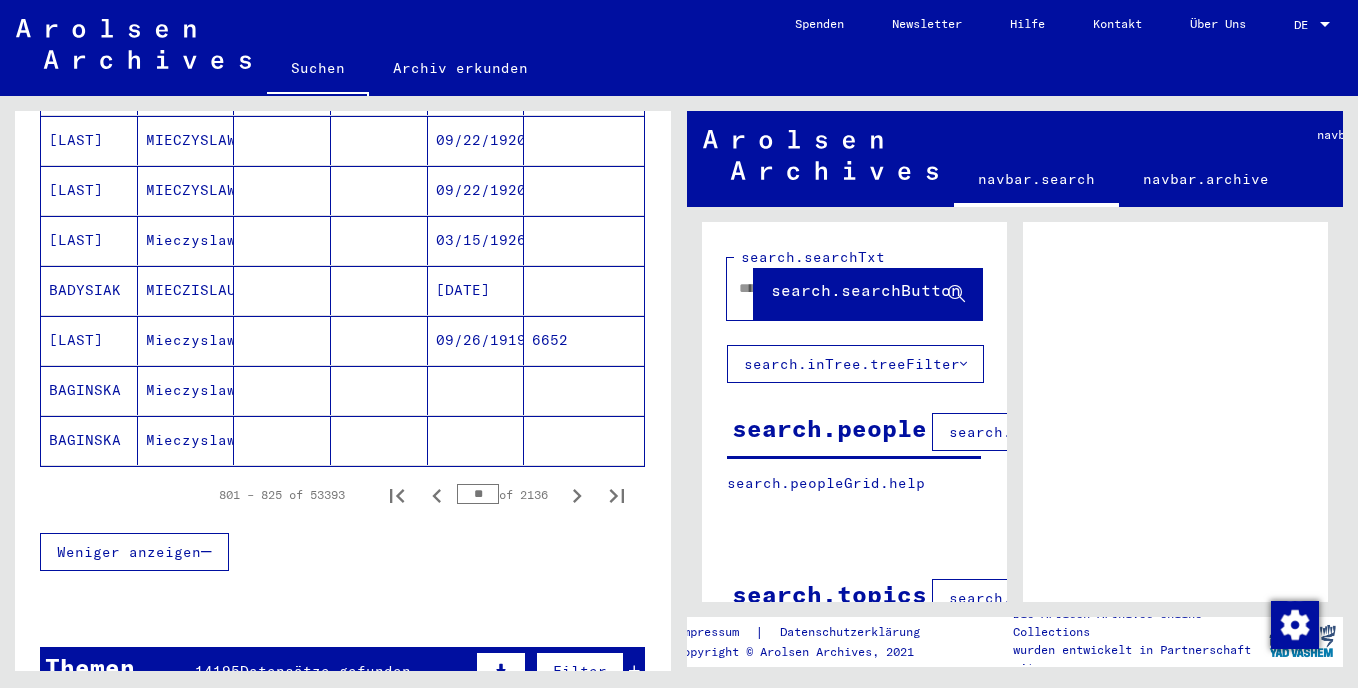 scroll, scrollTop: 1400, scrollLeft: 0, axis: vertical 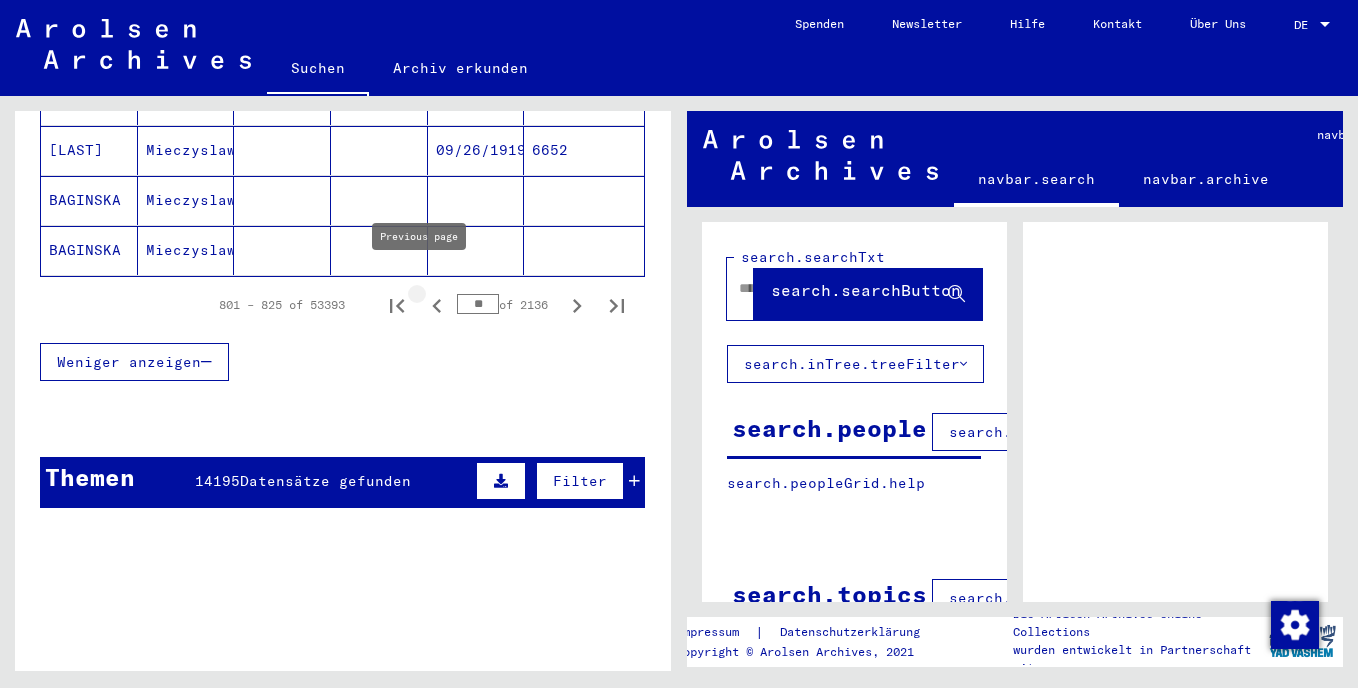 click 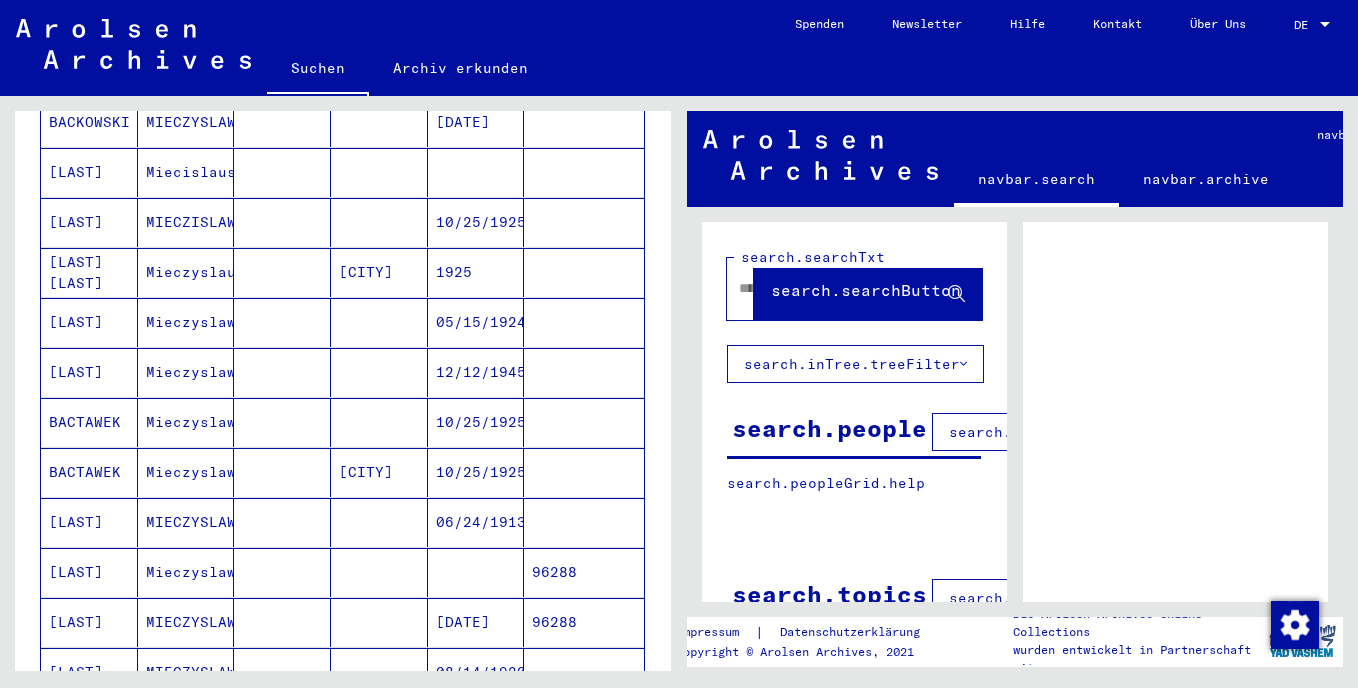 scroll, scrollTop: 700, scrollLeft: 0, axis: vertical 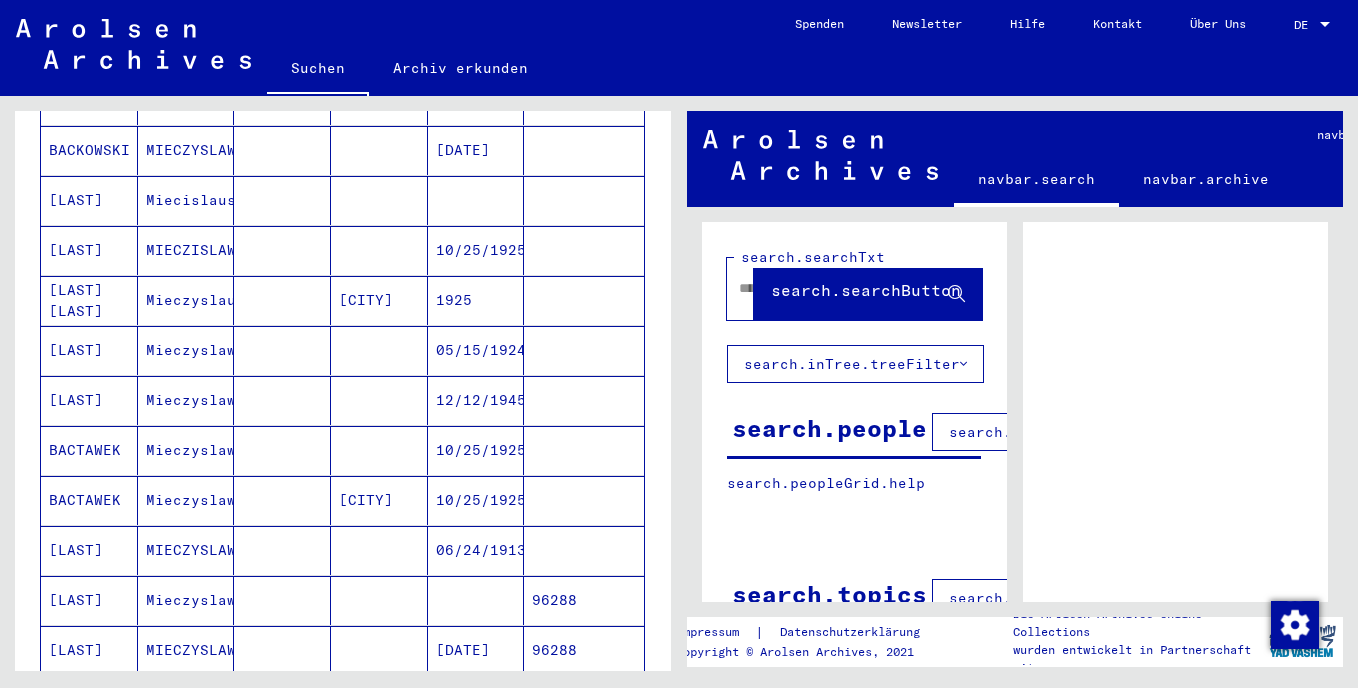 click on "BACTAWEK" at bounding box center [89, 550] 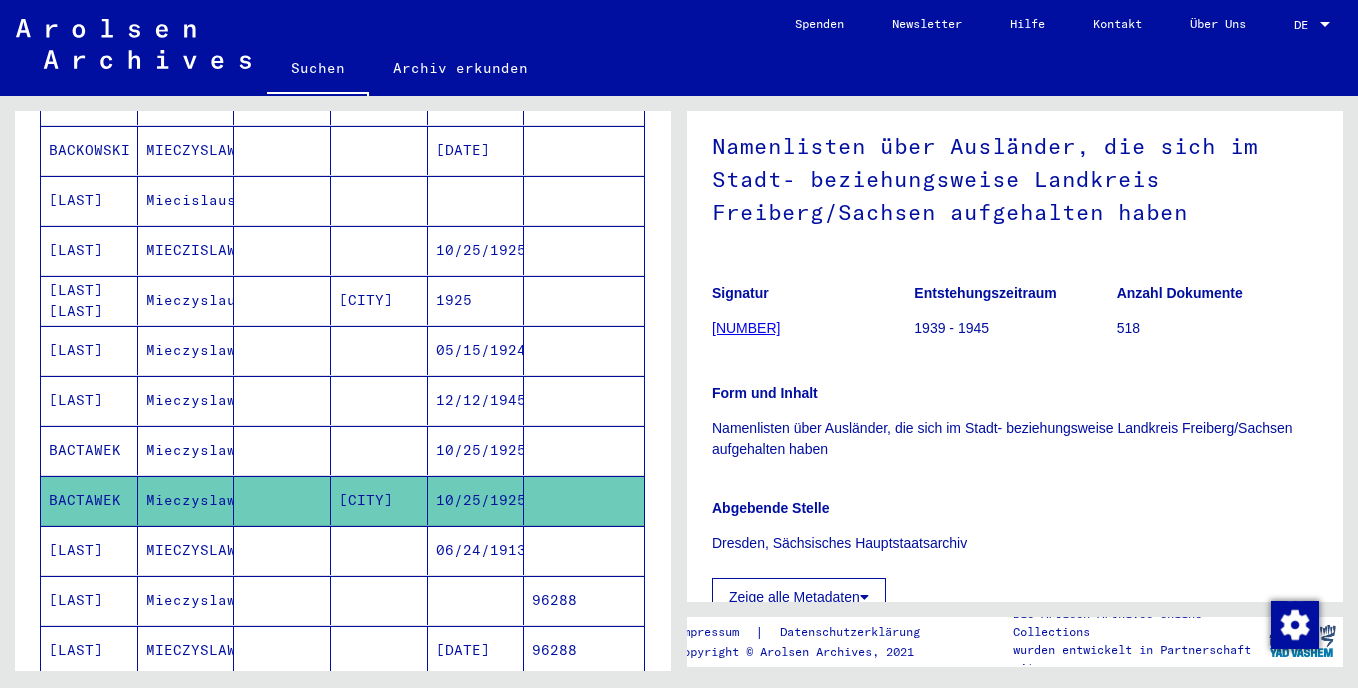 scroll, scrollTop: 300, scrollLeft: 0, axis: vertical 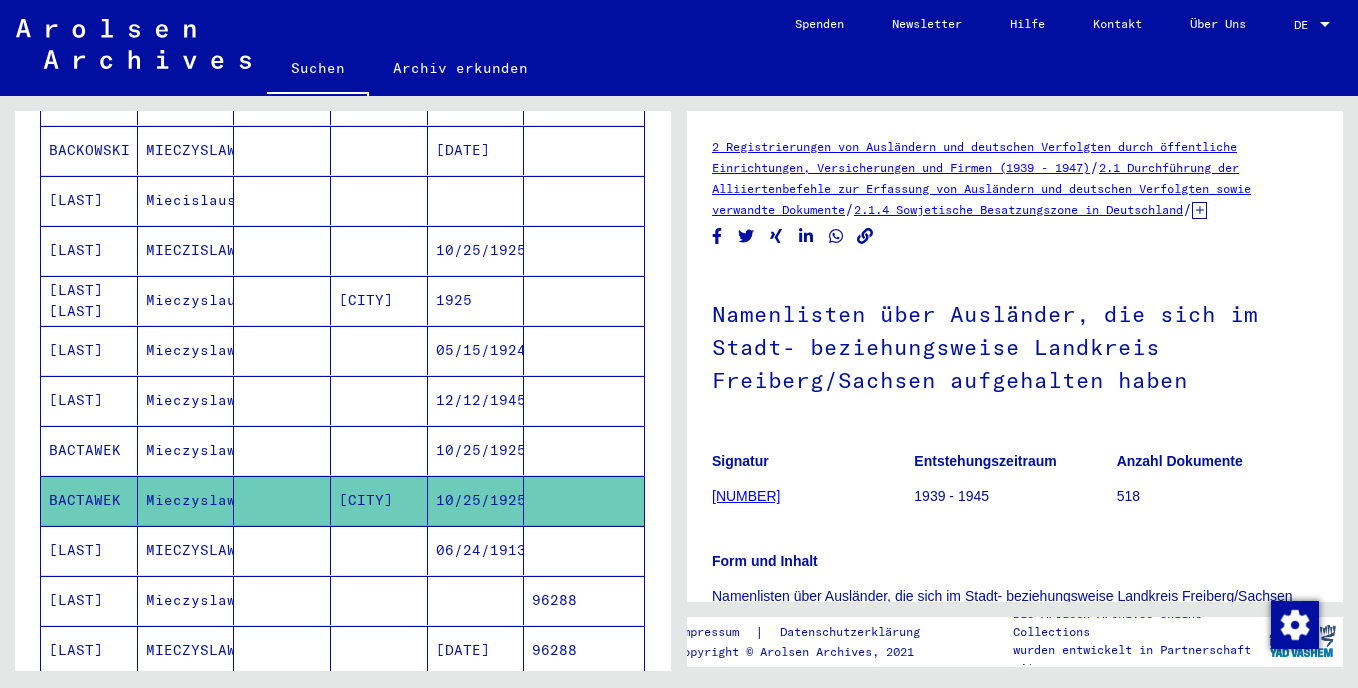 click on "[NUMBER]" 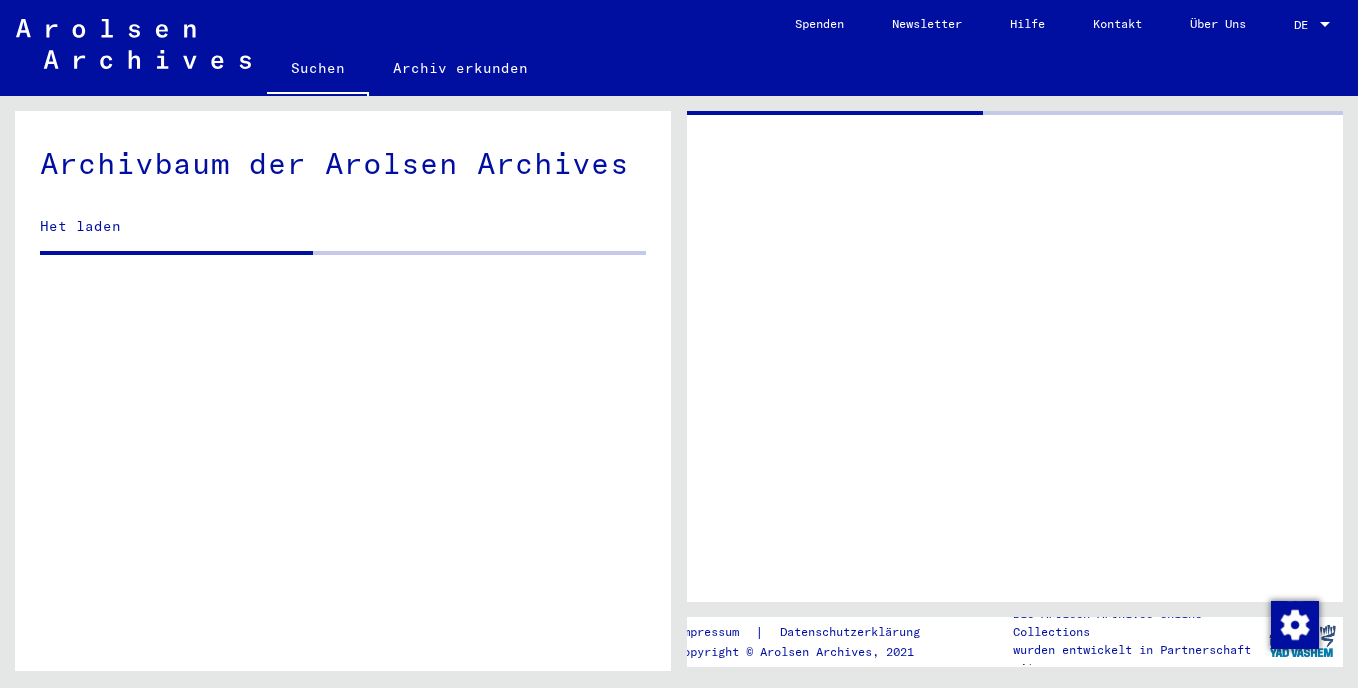 click on "Archivbaum der Arolsen Archives  Het laden" 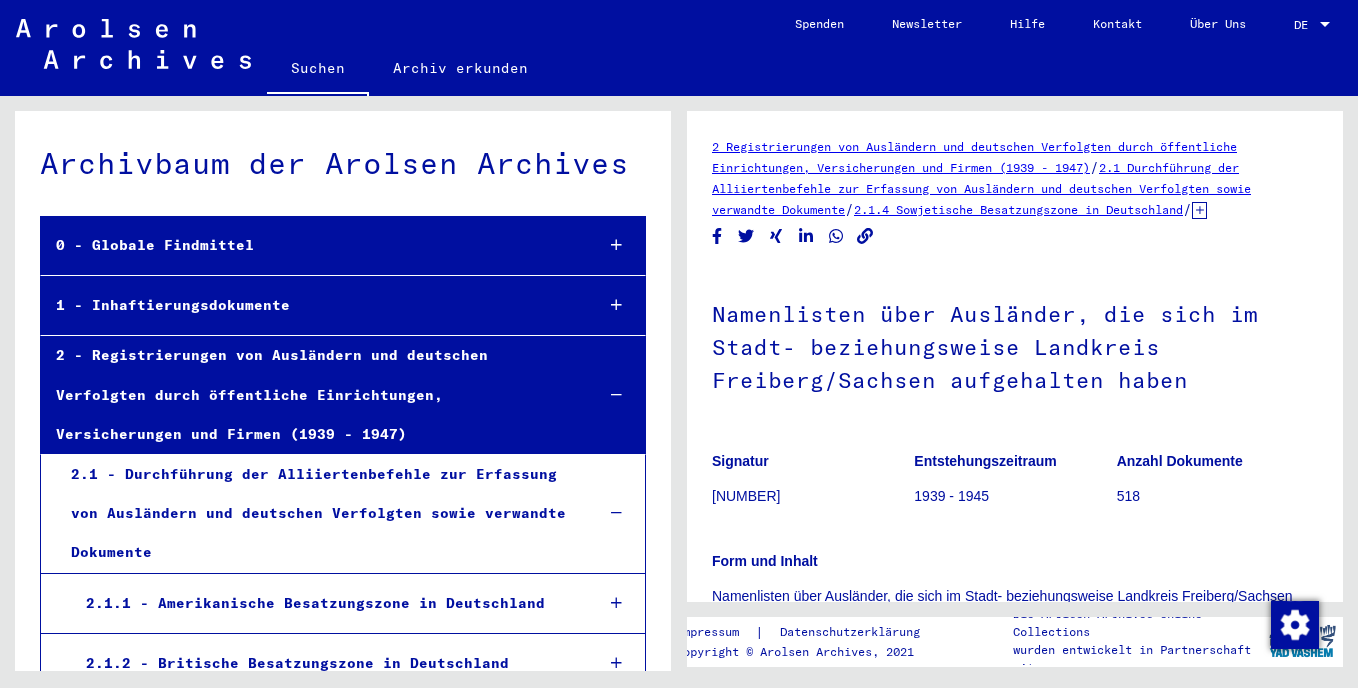 scroll, scrollTop: 8846, scrollLeft: 0, axis: vertical 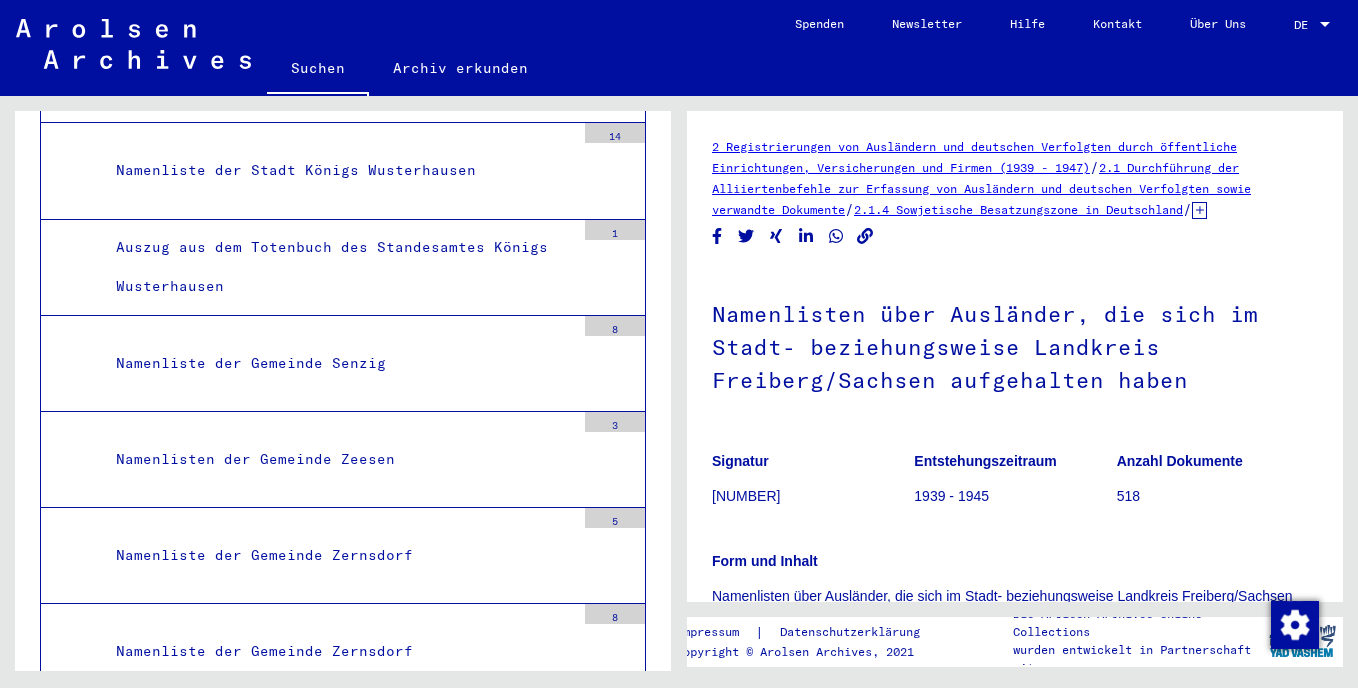 click 